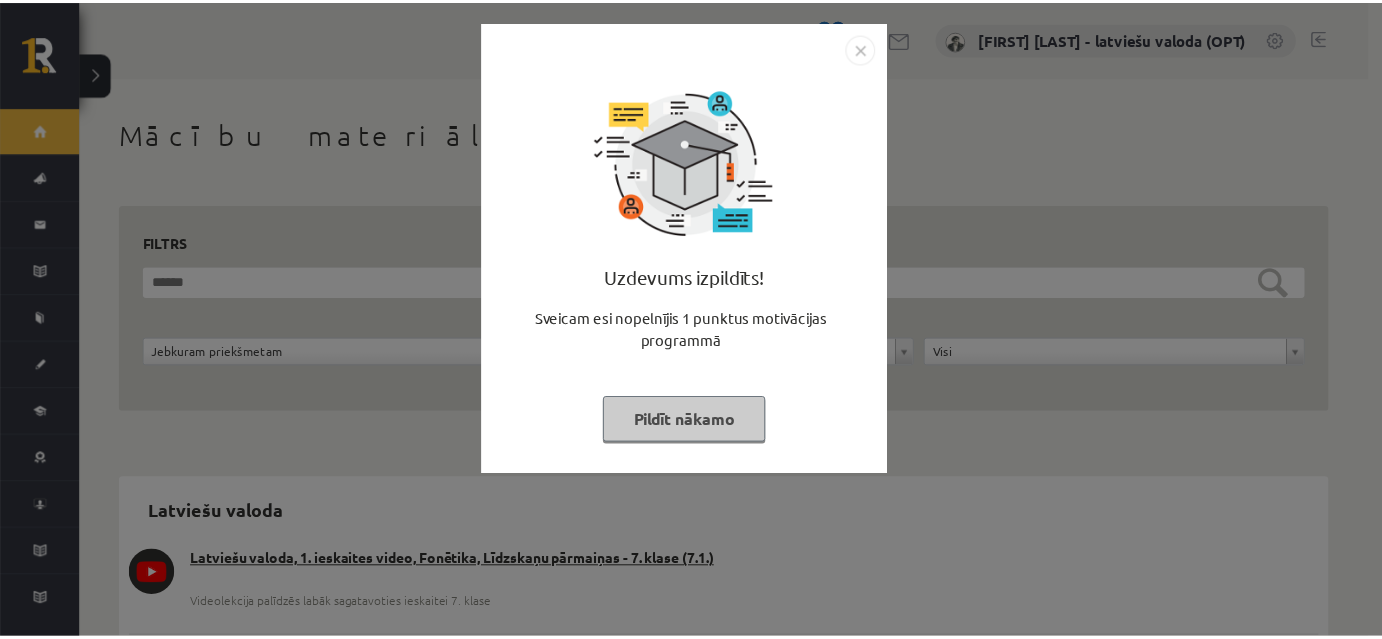 scroll, scrollTop: 0, scrollLeft: 0, axis: both 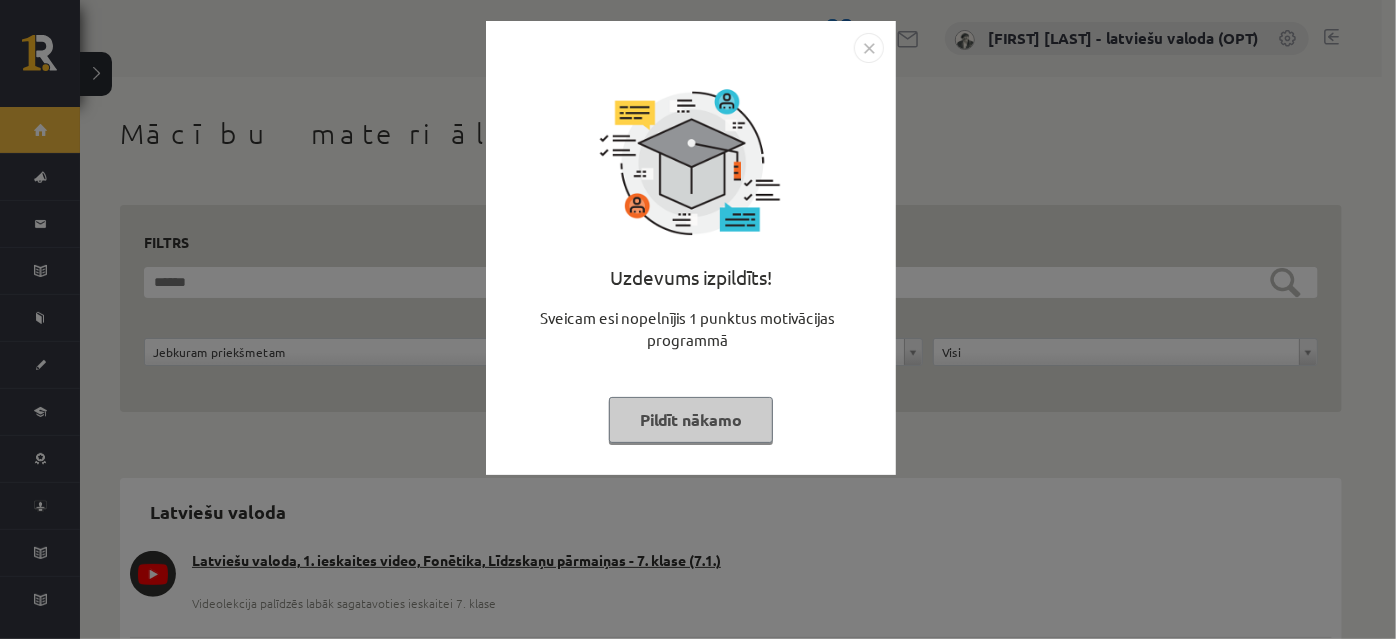 click on "Pildīt nākamo" at bounding box center (691, 420) 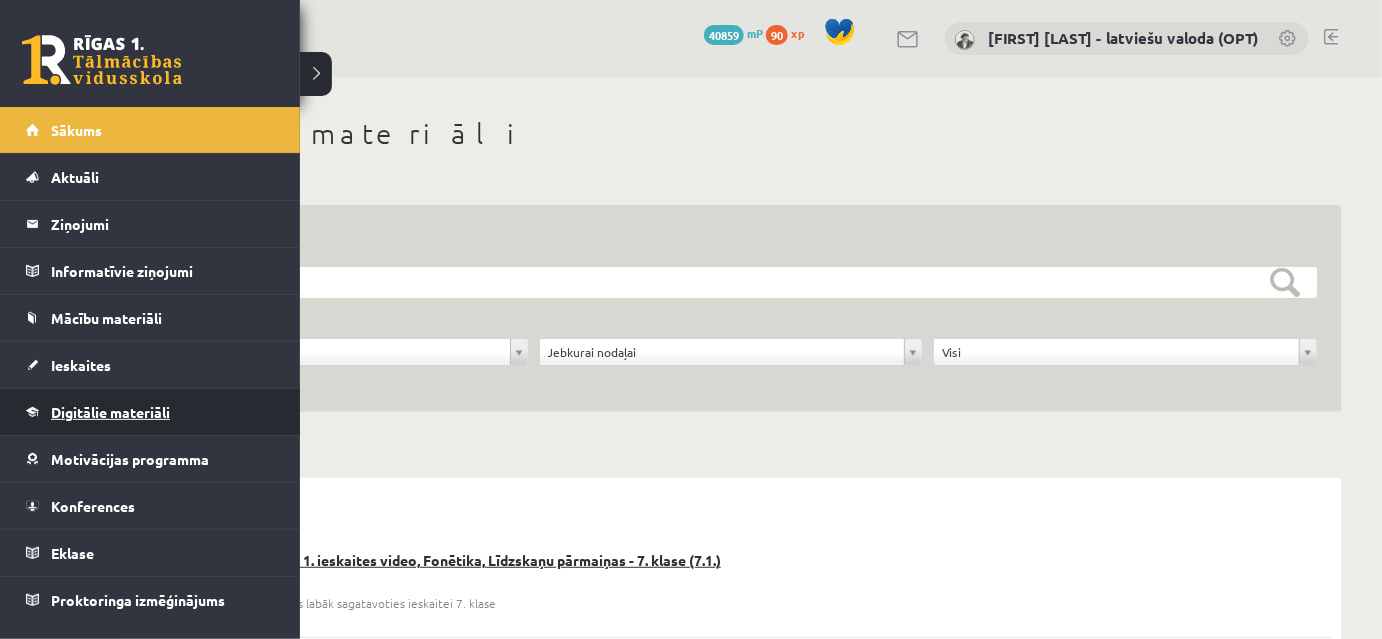 click on "Digitālie materiāli" at bounding box center (110, 412) 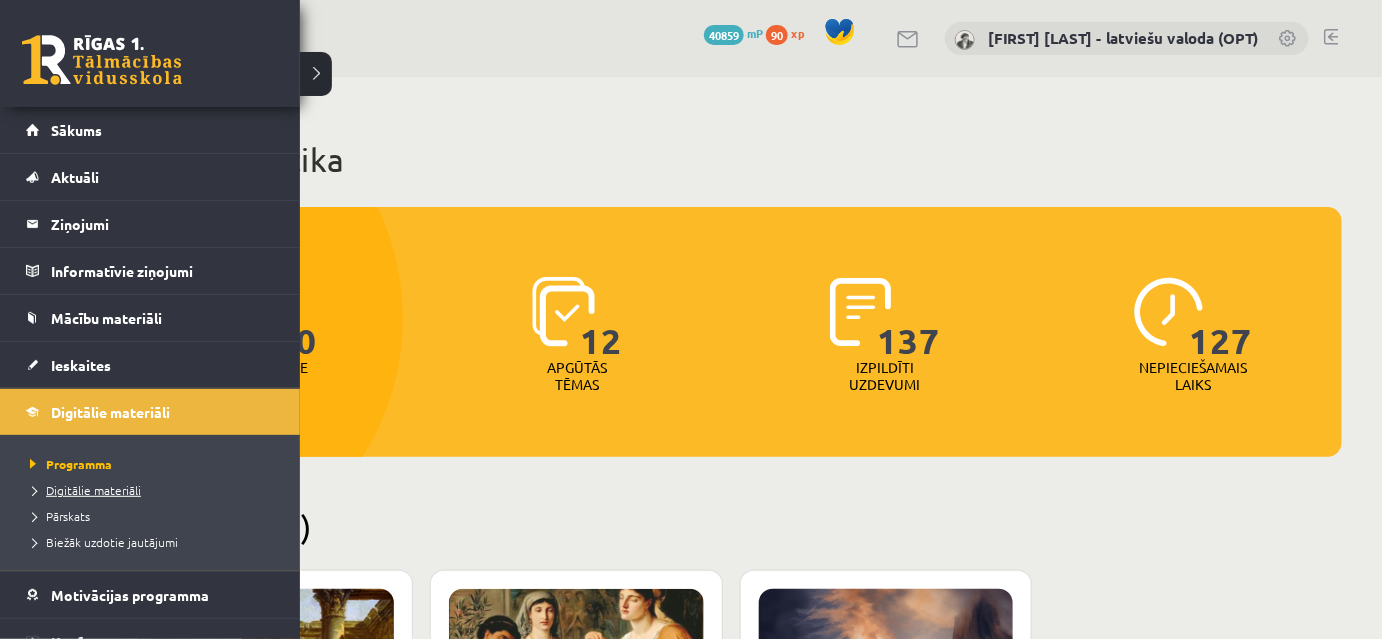 click on "Digitālie materiāli" at bounding box center (83, 490) 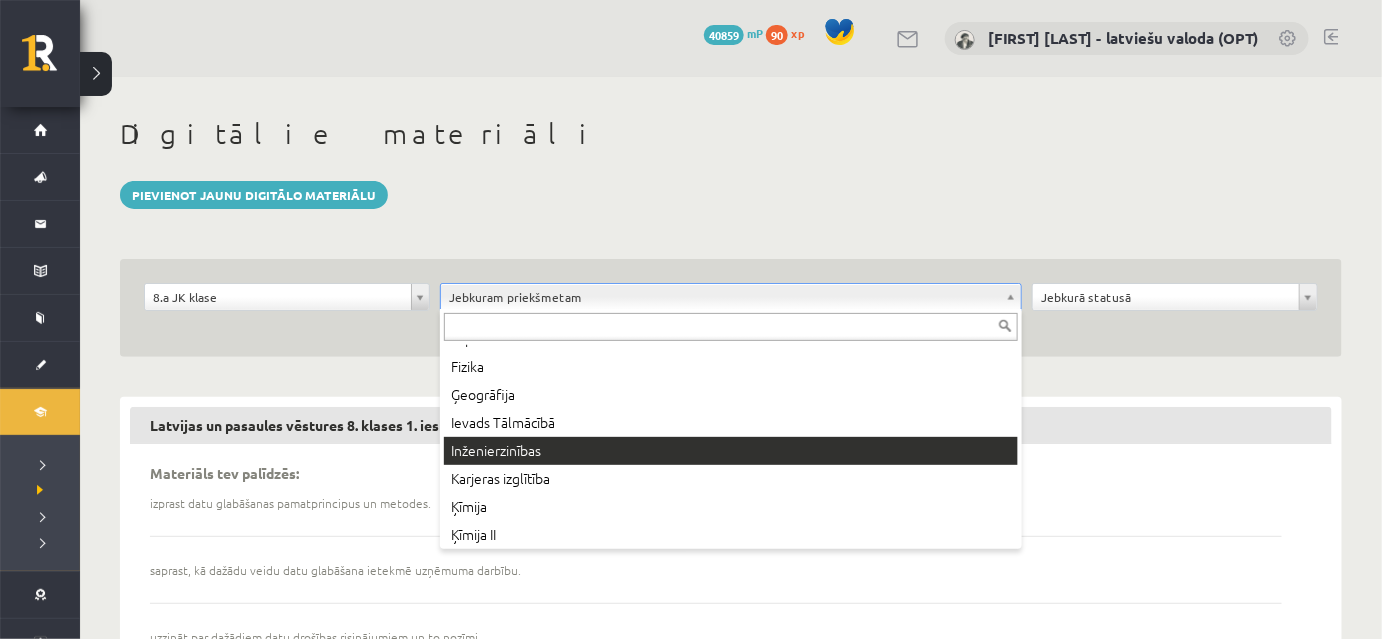 scroll, scrollTop: 454, scrollLeft: 0, axis: vertical 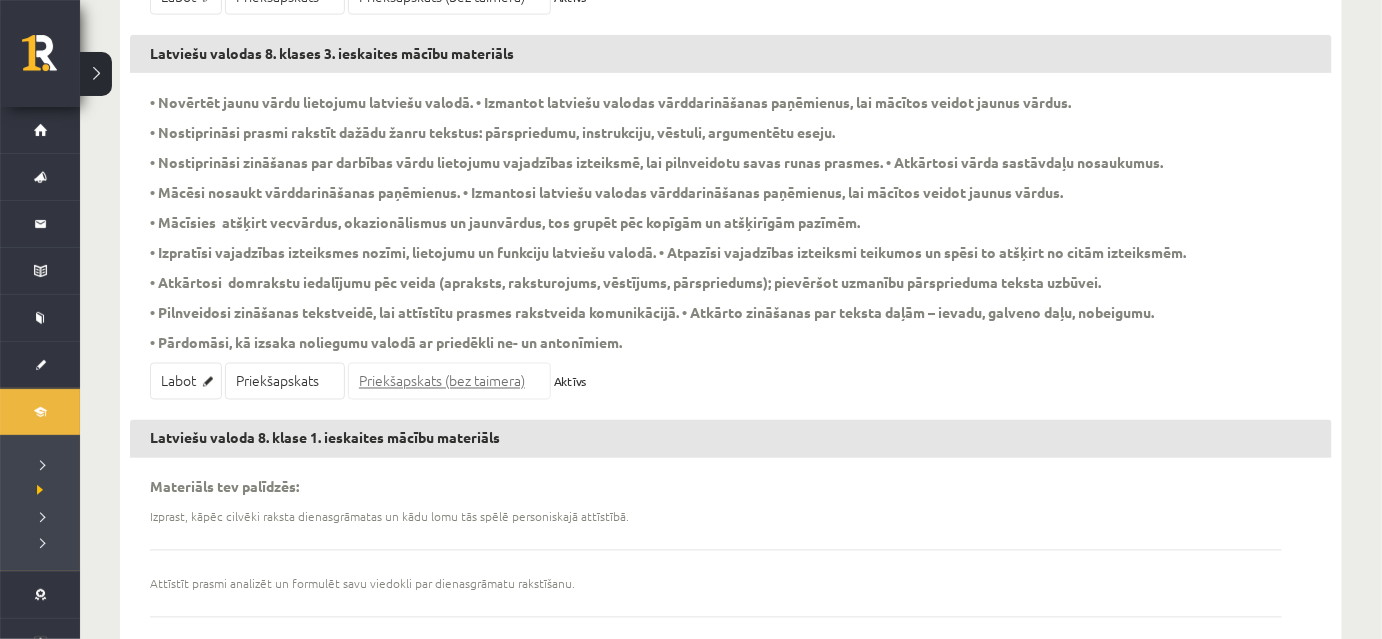 click on "Priekšapskats (bez taimera)" at bounding box center (449, 381) 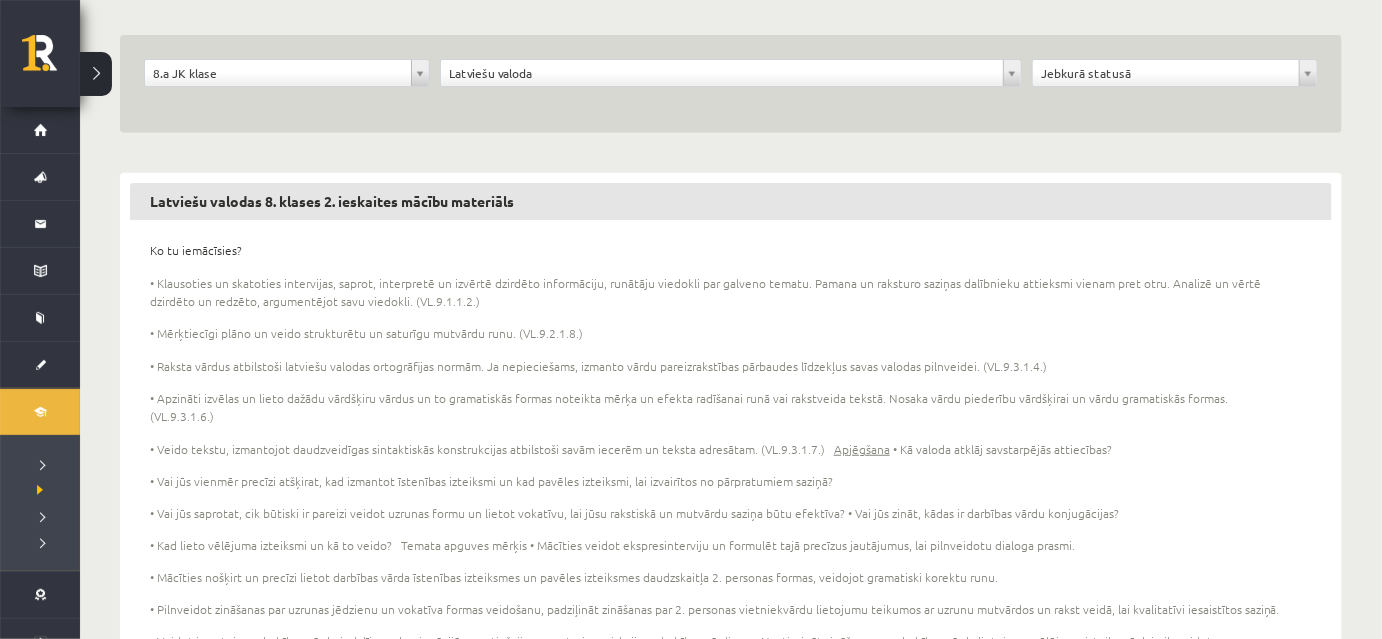 scroll, scrollTop: 0, scrollLeft: 0, axis: both 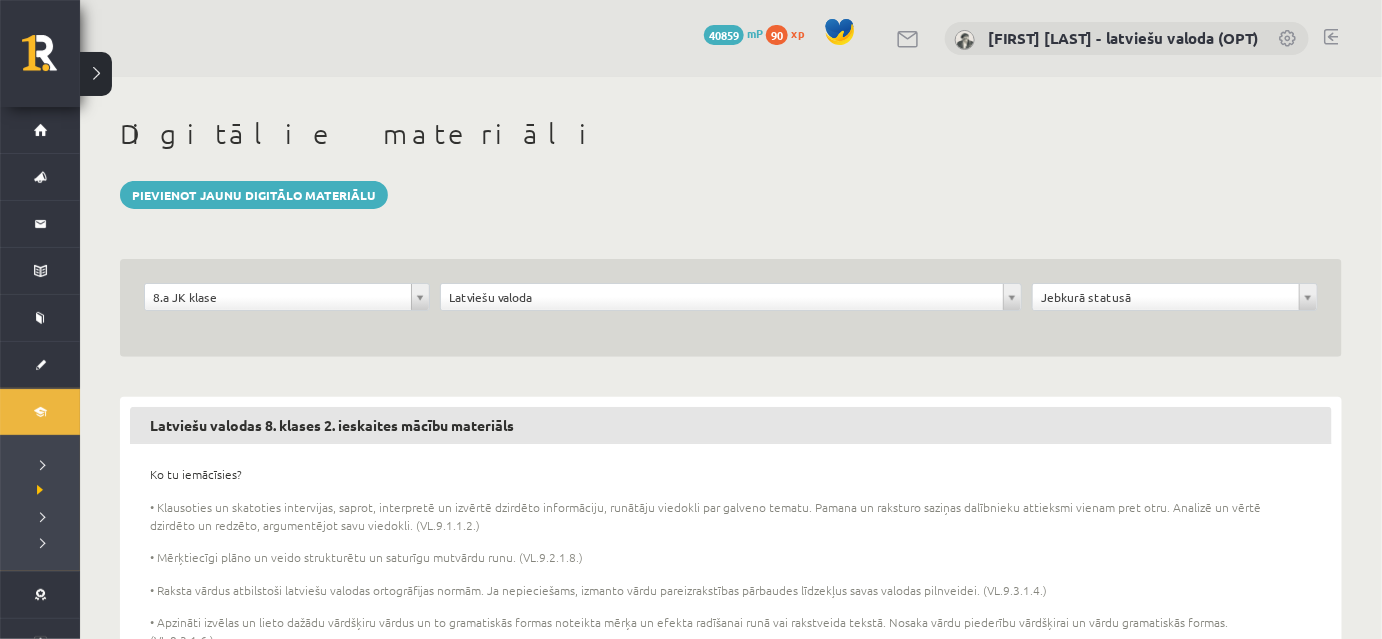 click at bounding box center [1331, 37] 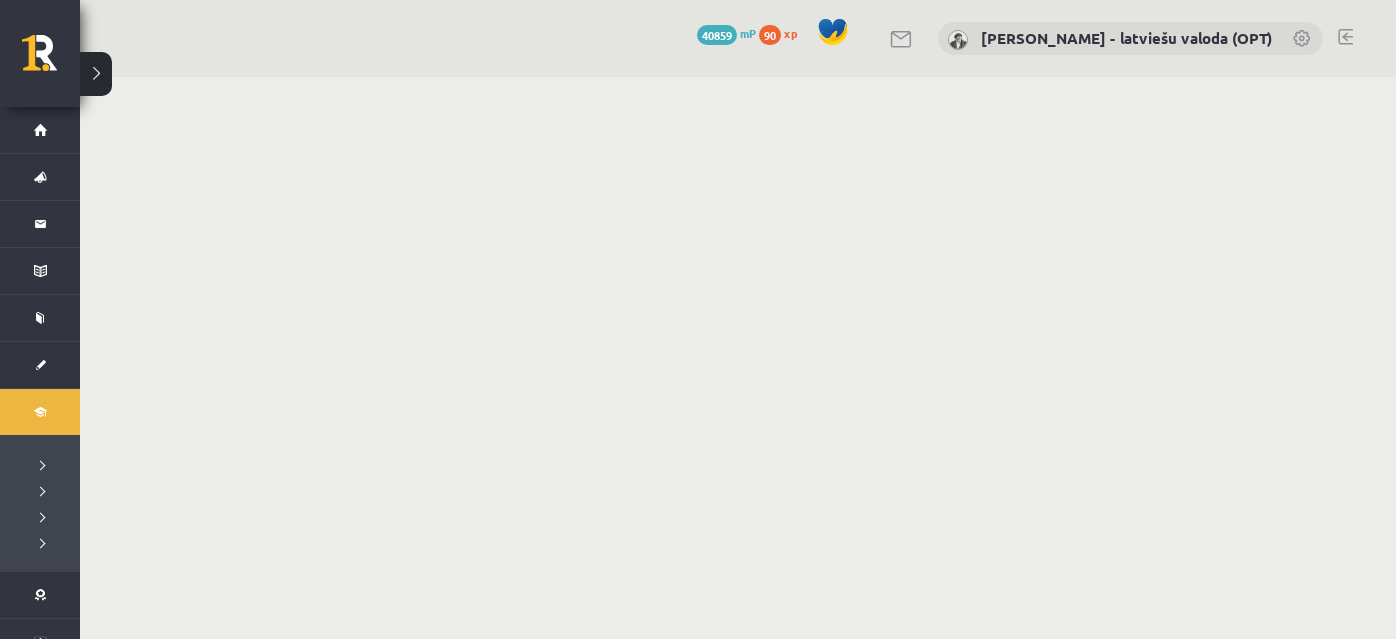 scroll, scrollTop: 0, scrollLeft: 0, axis: both 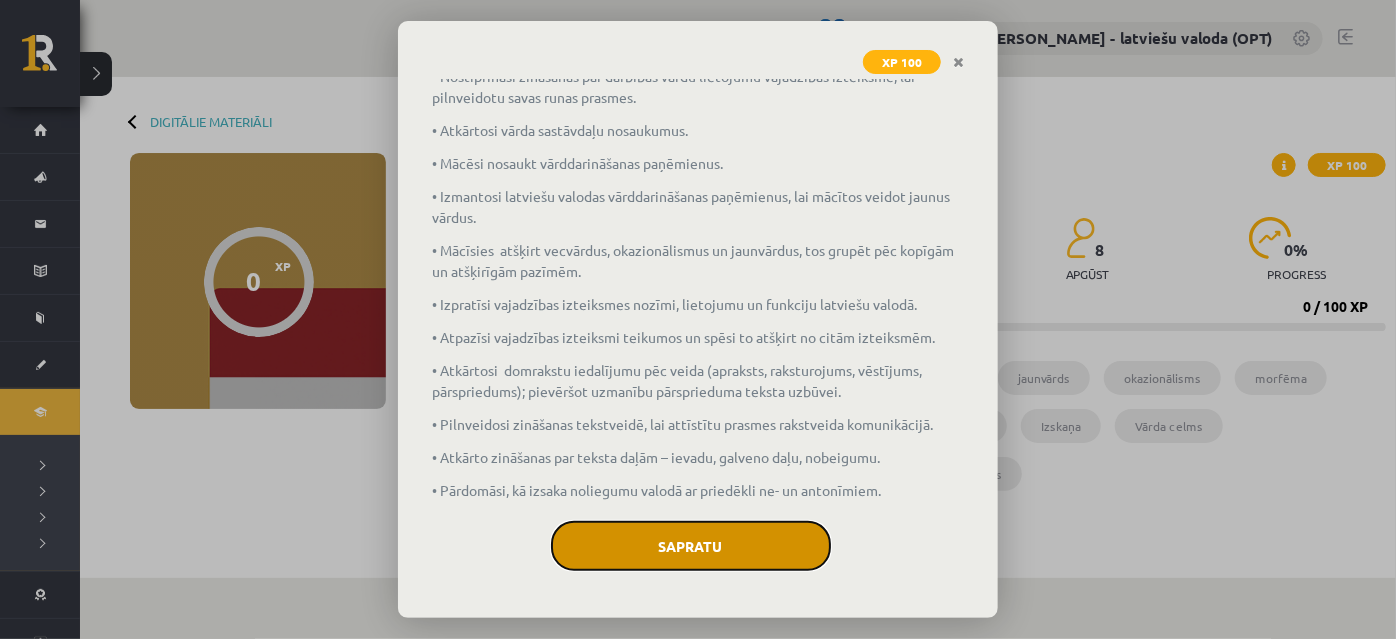 click on "Sapratu" 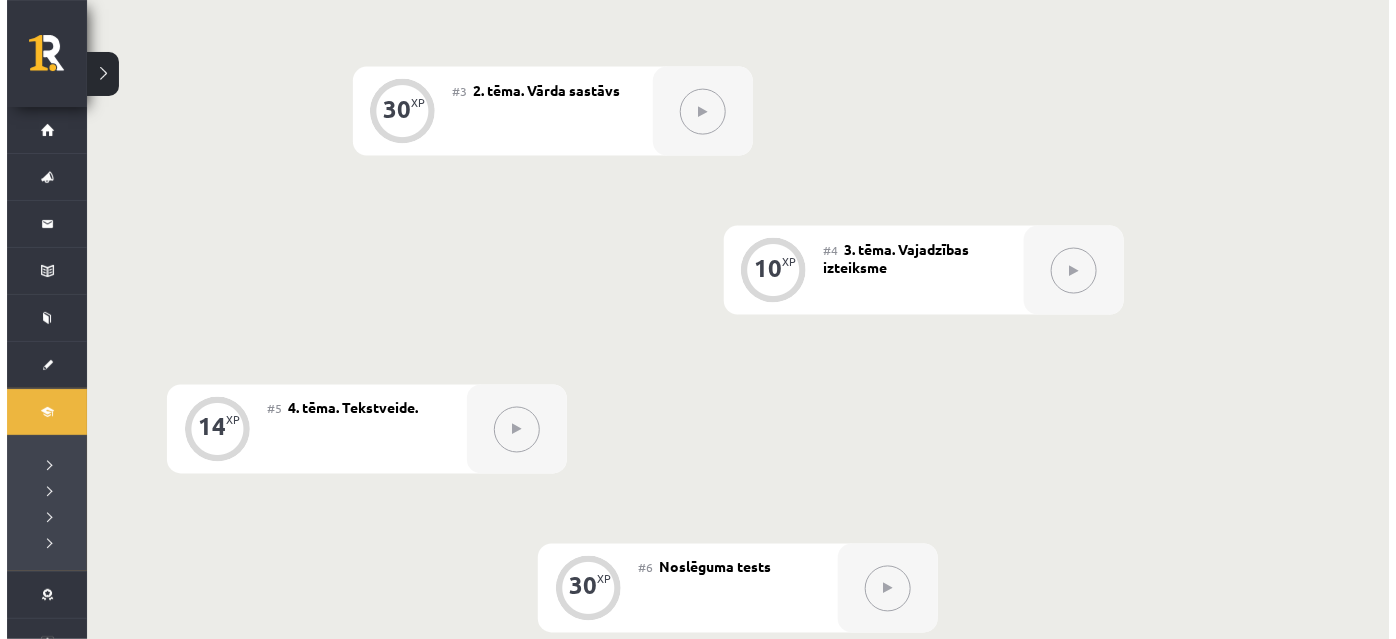 scroll, scrollTop: 636, scrollLeft: 0, axis: vertical 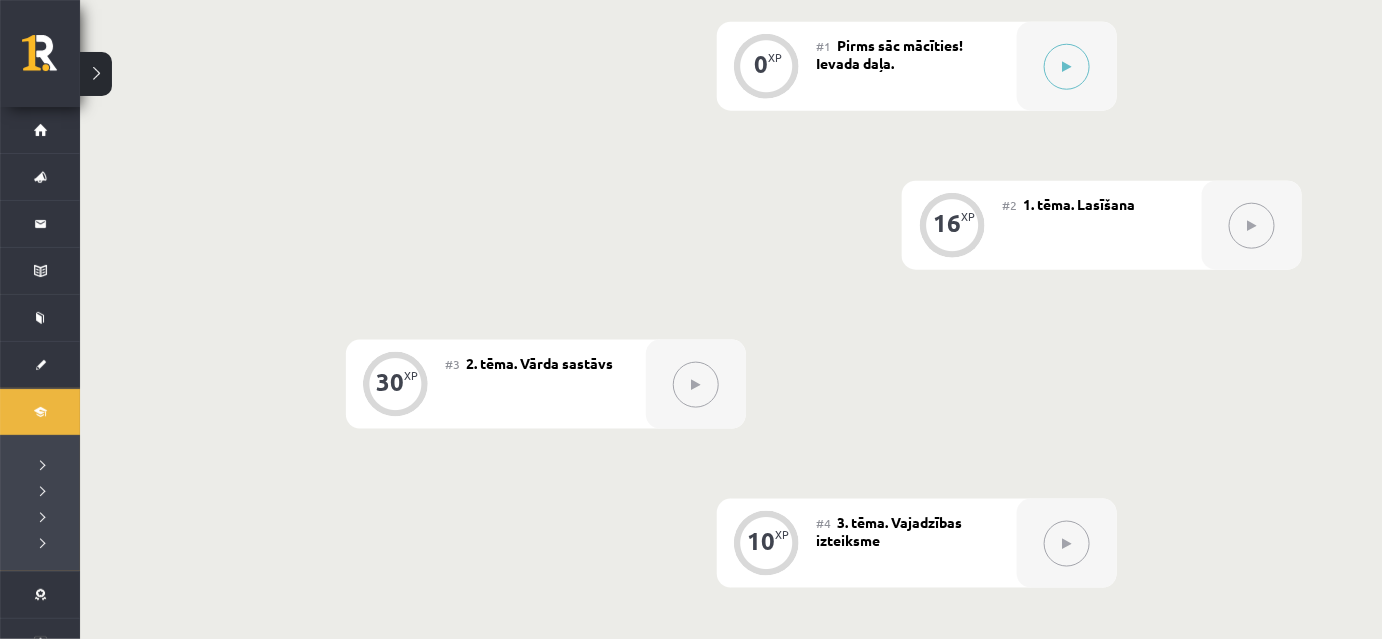 click on "0" 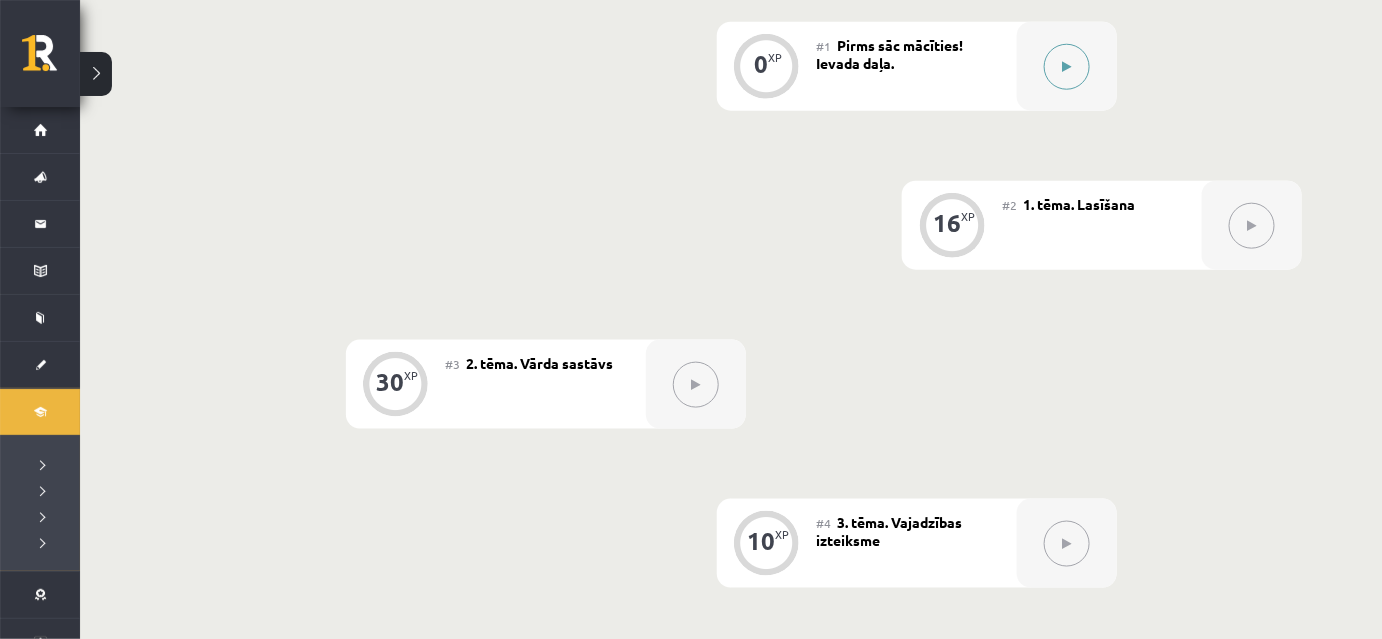 click 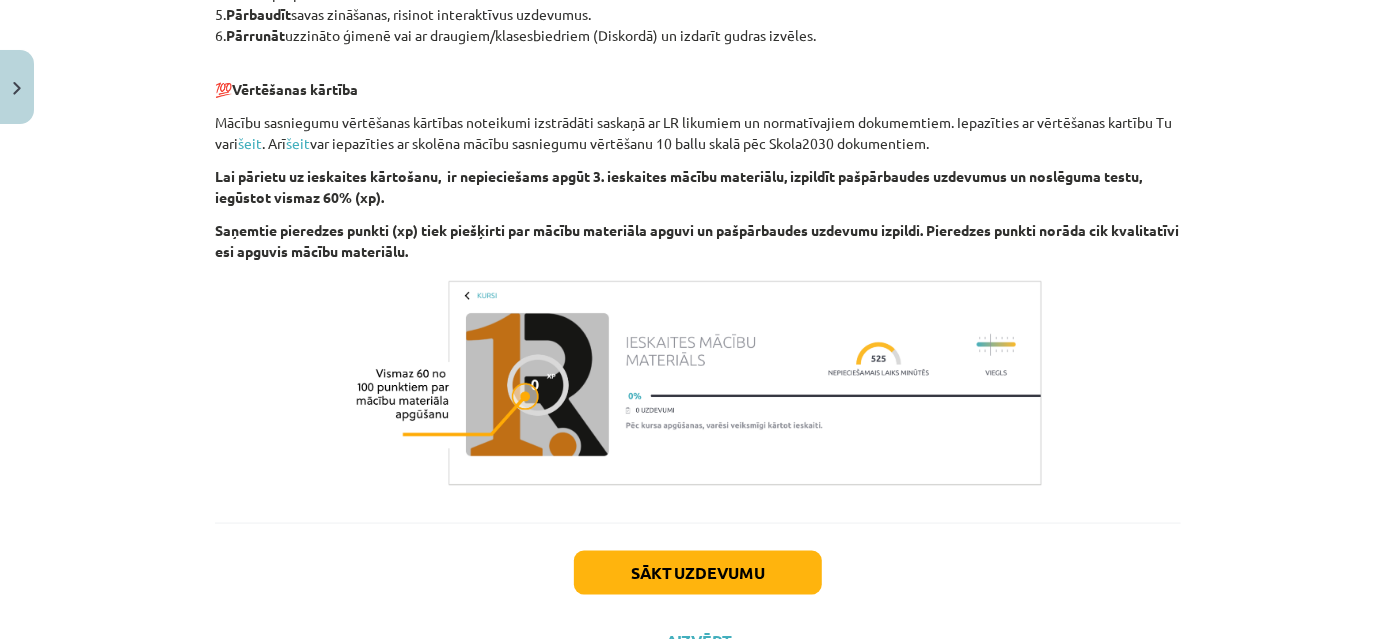 scroll, scrollTop: 1269, scrollLeft: 0, axis: vertical 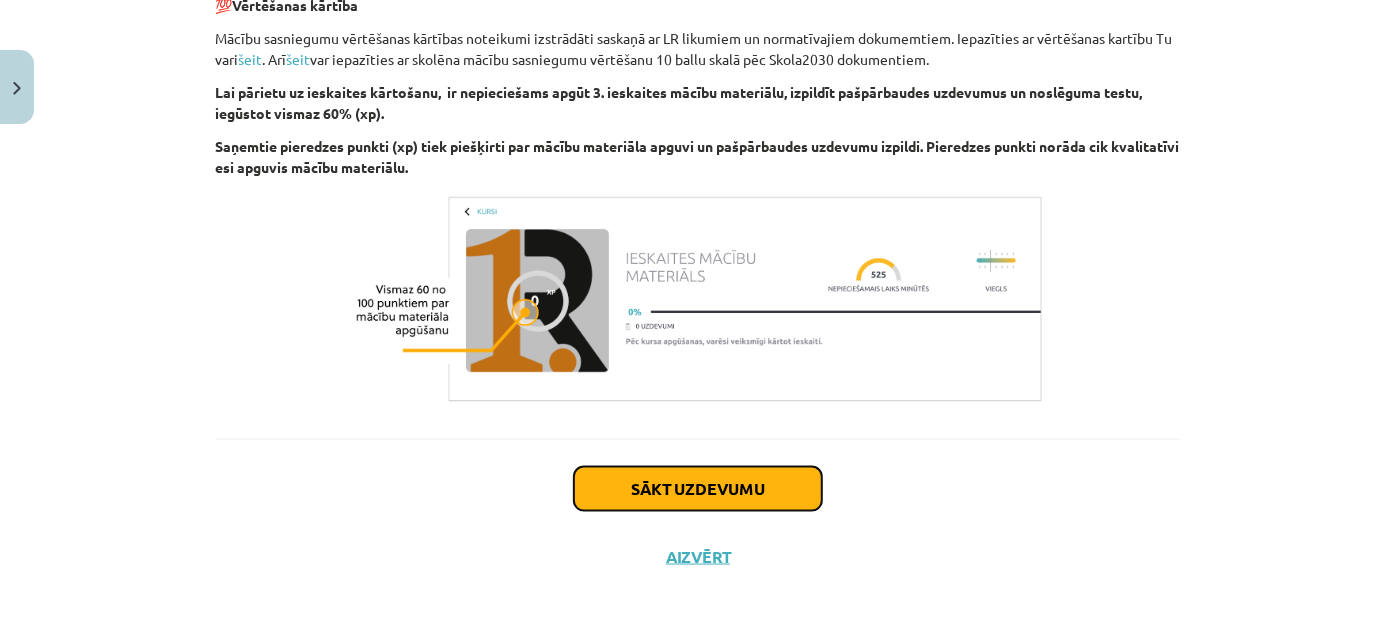 click on "Sākt uzdevumu" 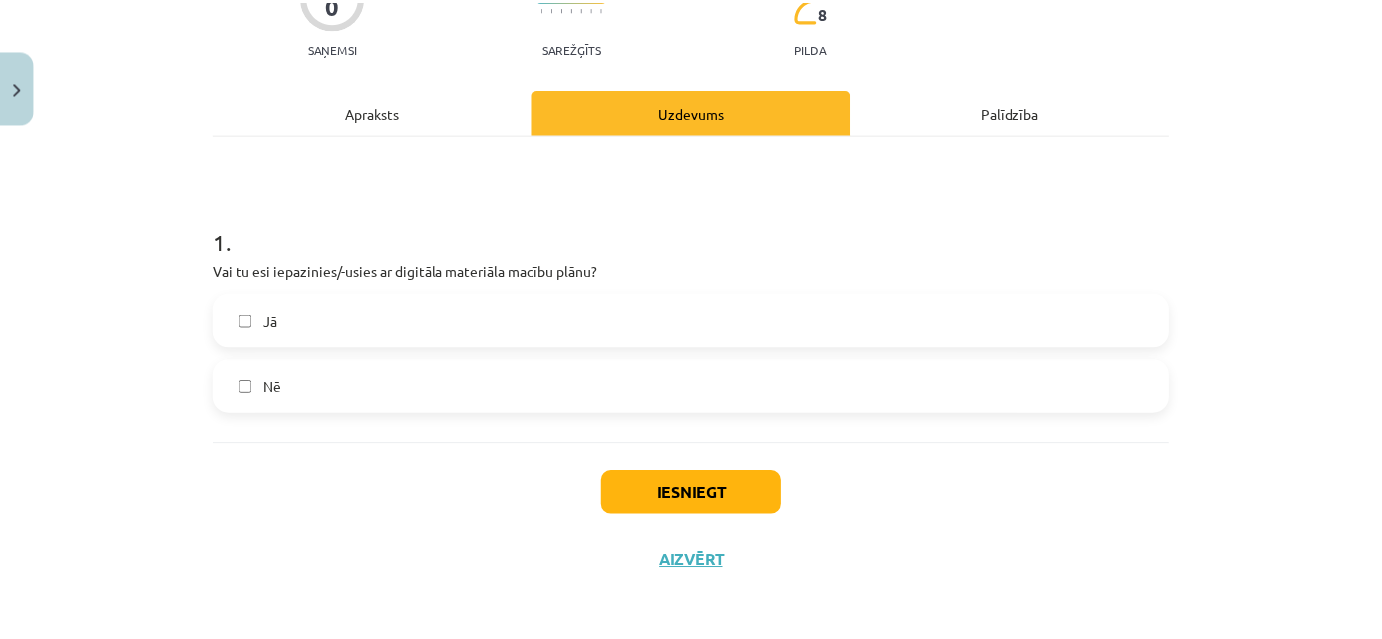 scroll, scrollTop: 210, scrollLeft: 0, axis: vertical 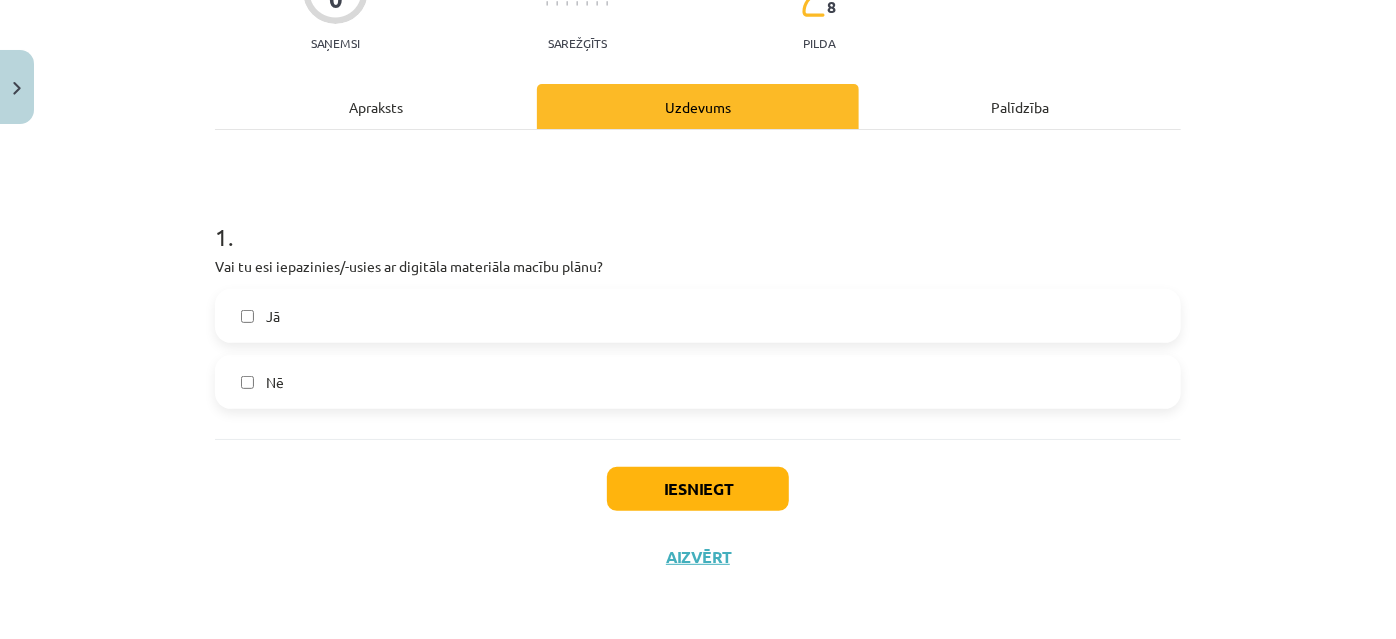 click on "Jā" 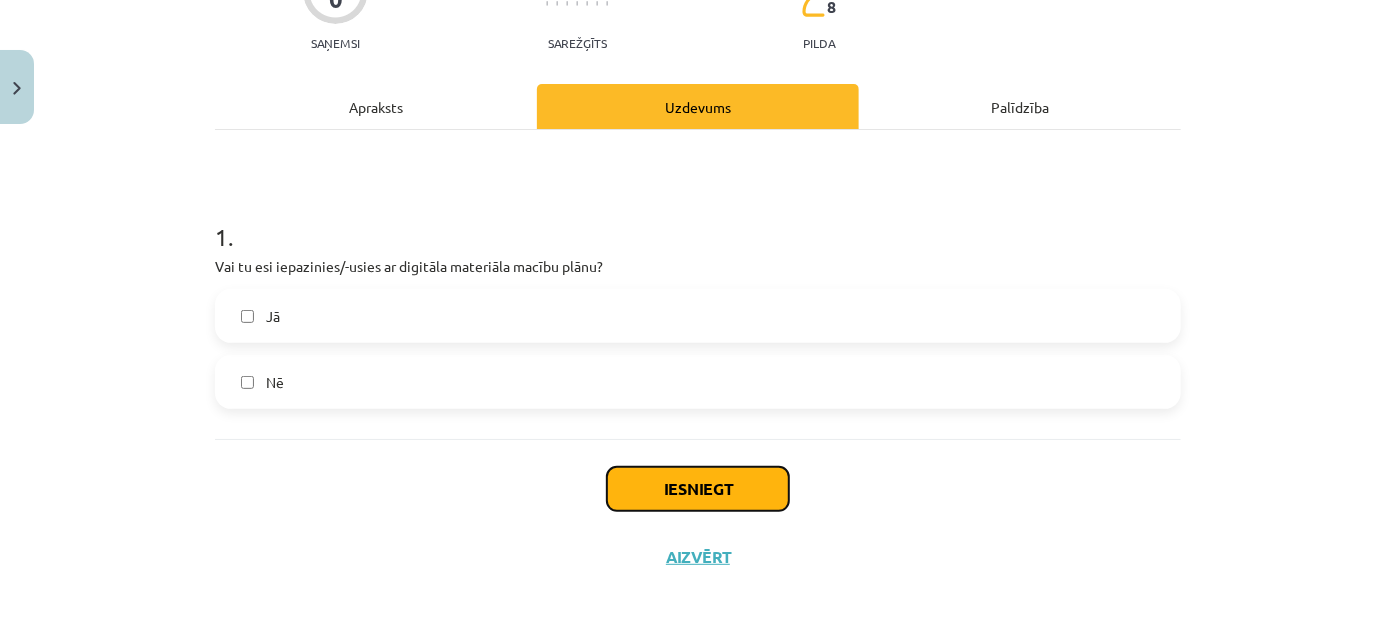 click on "Iesniegt" 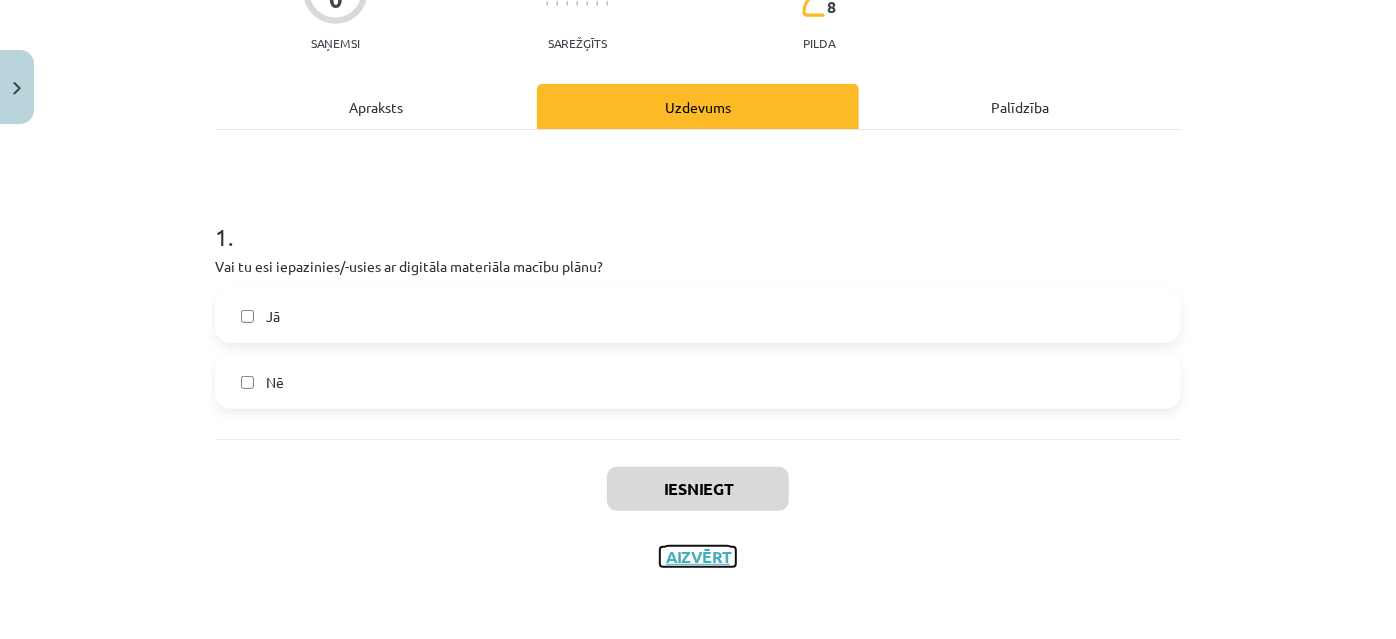 click on "Aizvērt" 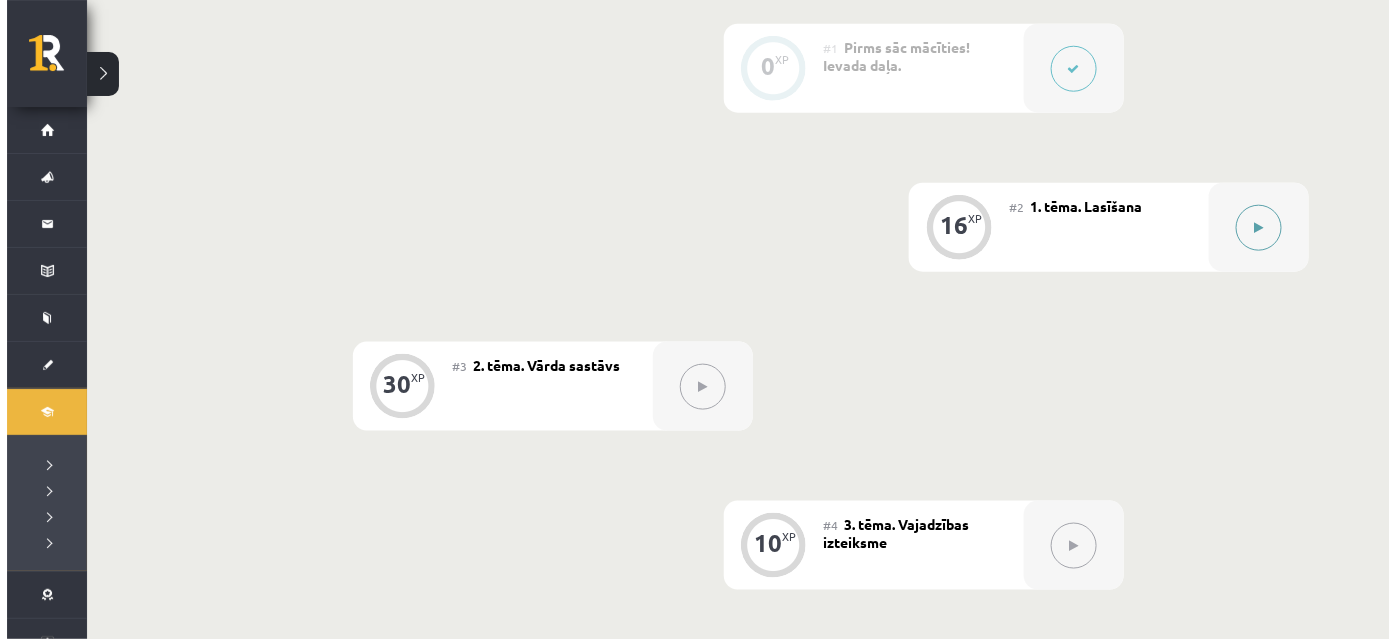 scroll, scrollTop: 637, scrollLeft: 0, axis: vertical 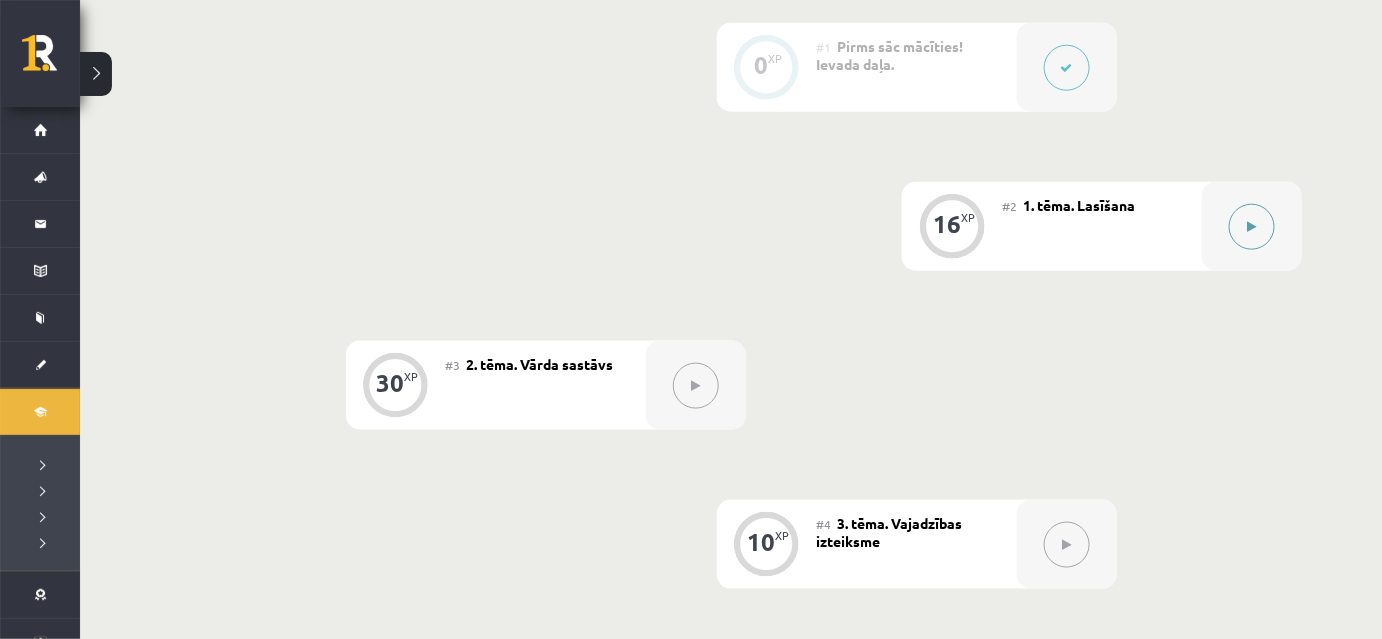 click 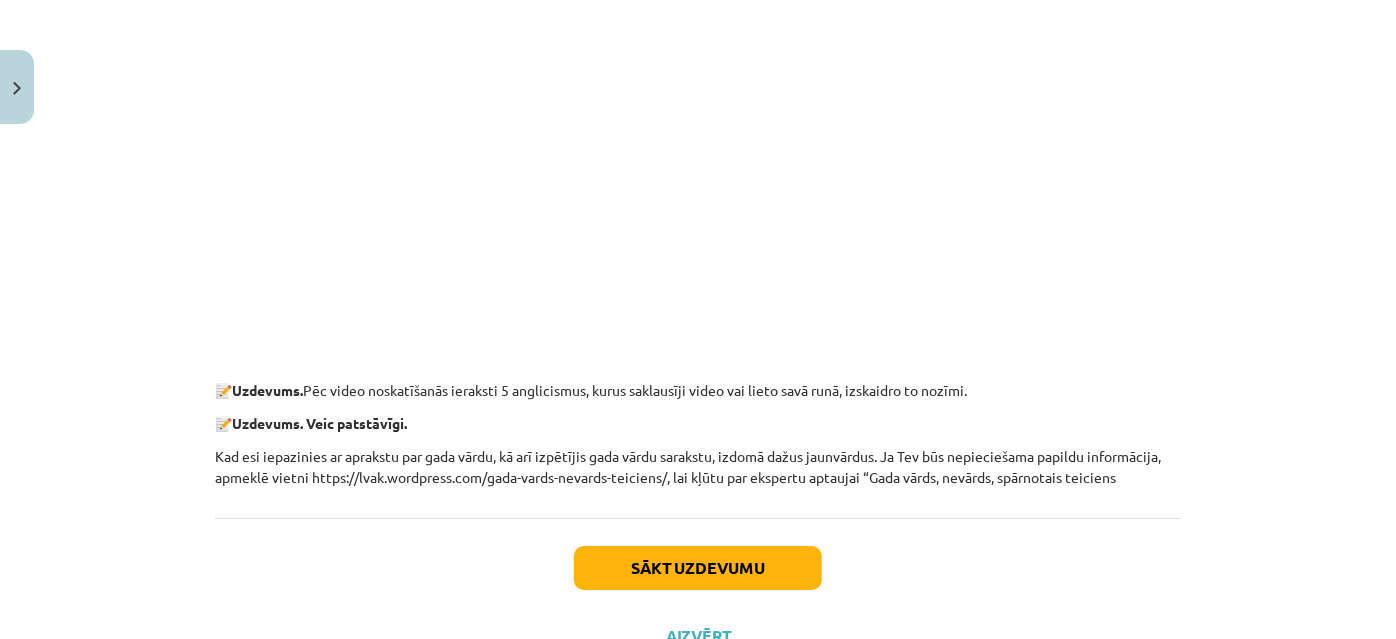 scroll, scrollTop: 3344, scrollLeft: 0, axis: vertical 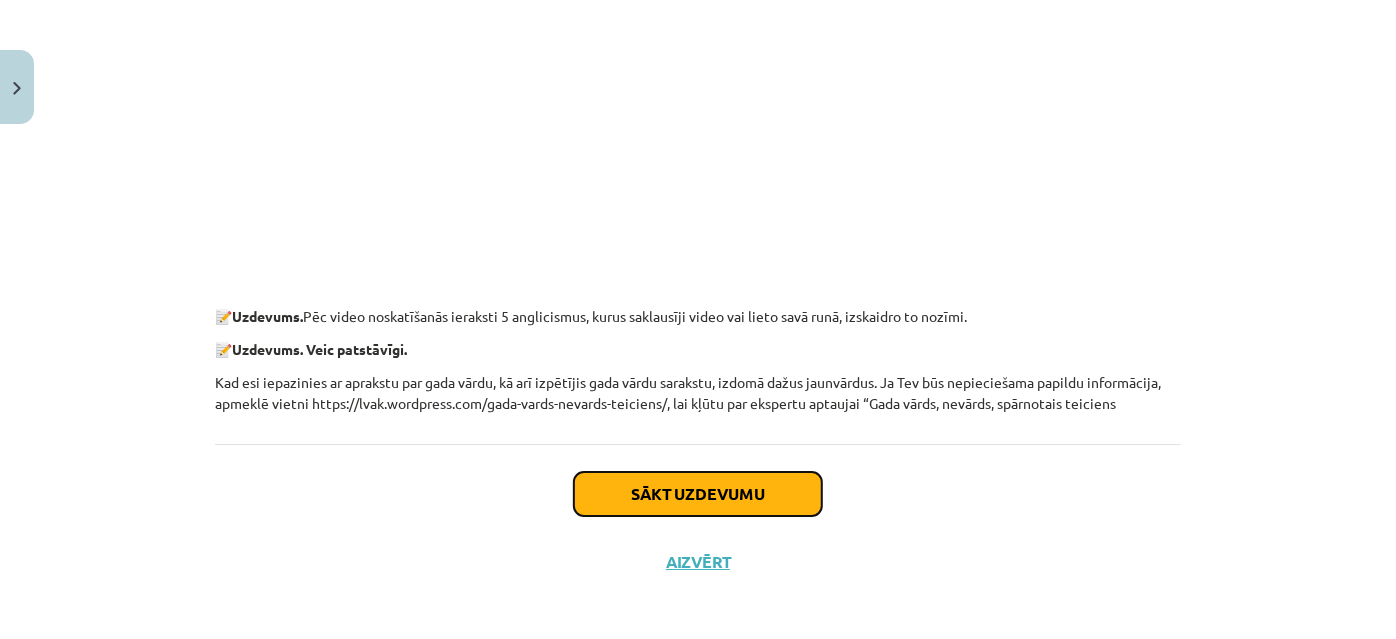 click on "Sākt uzdevumu" 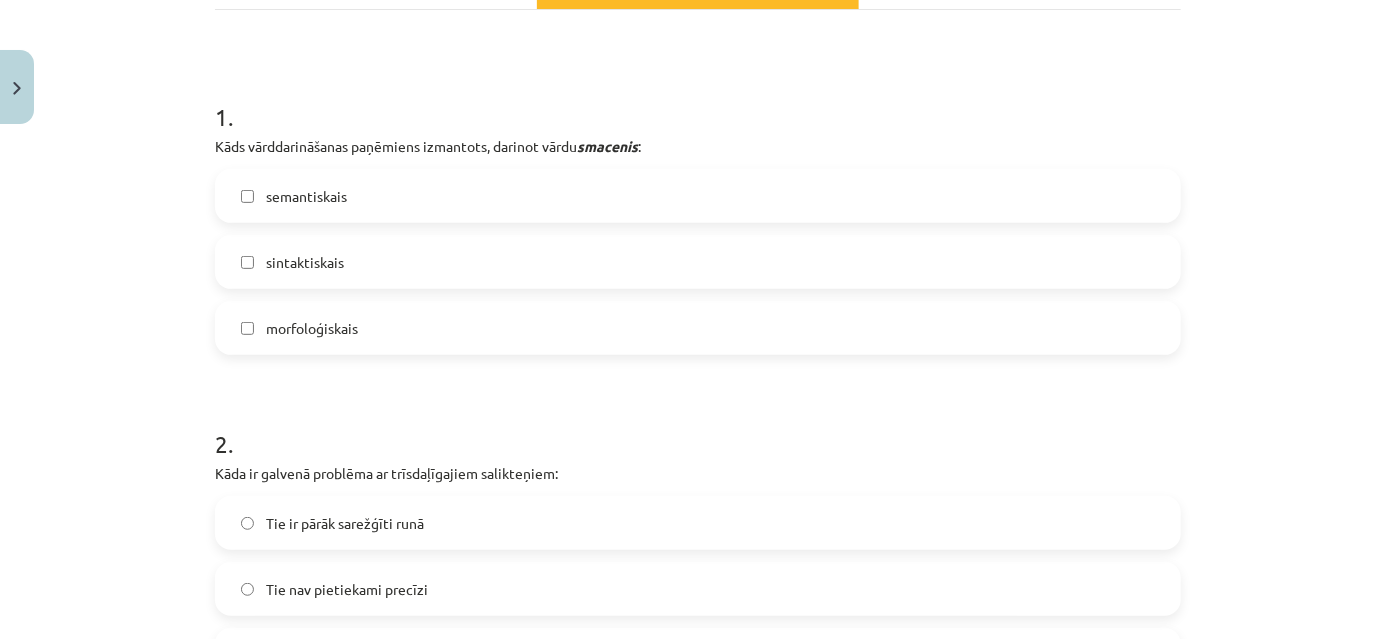 scroll, scrollTop: 504, scrollLeft: 0, axis: vertical 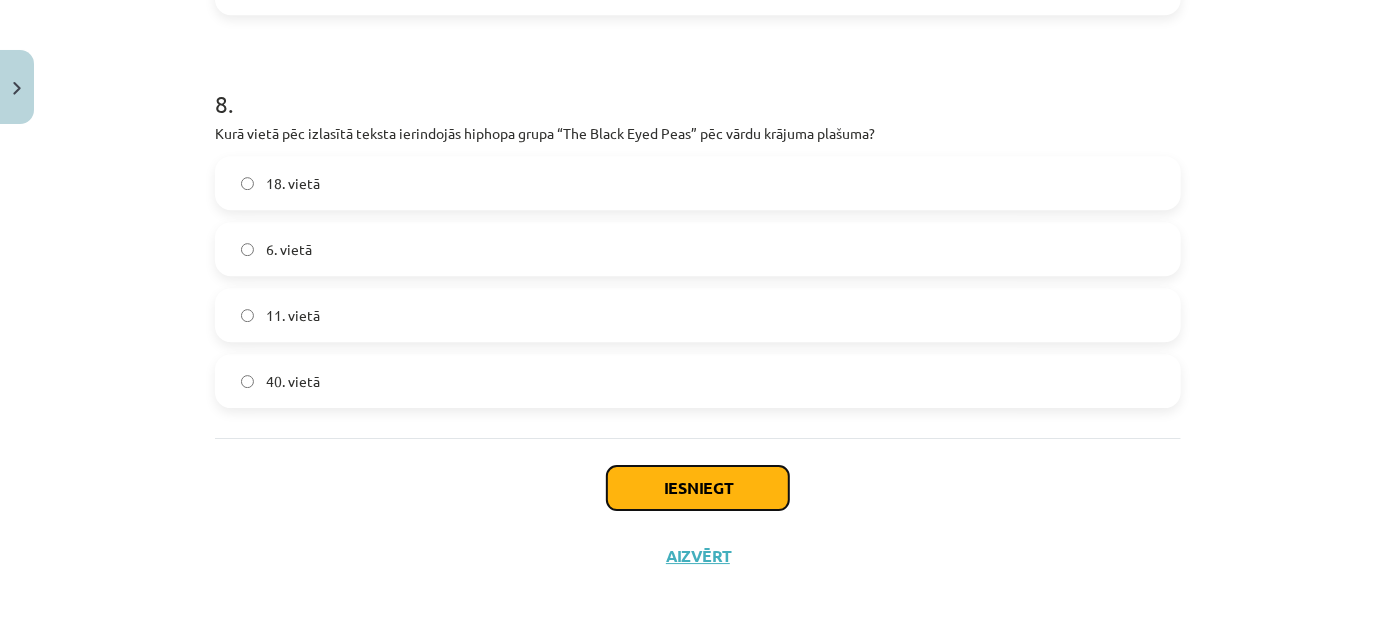 click on "Iesniegt" 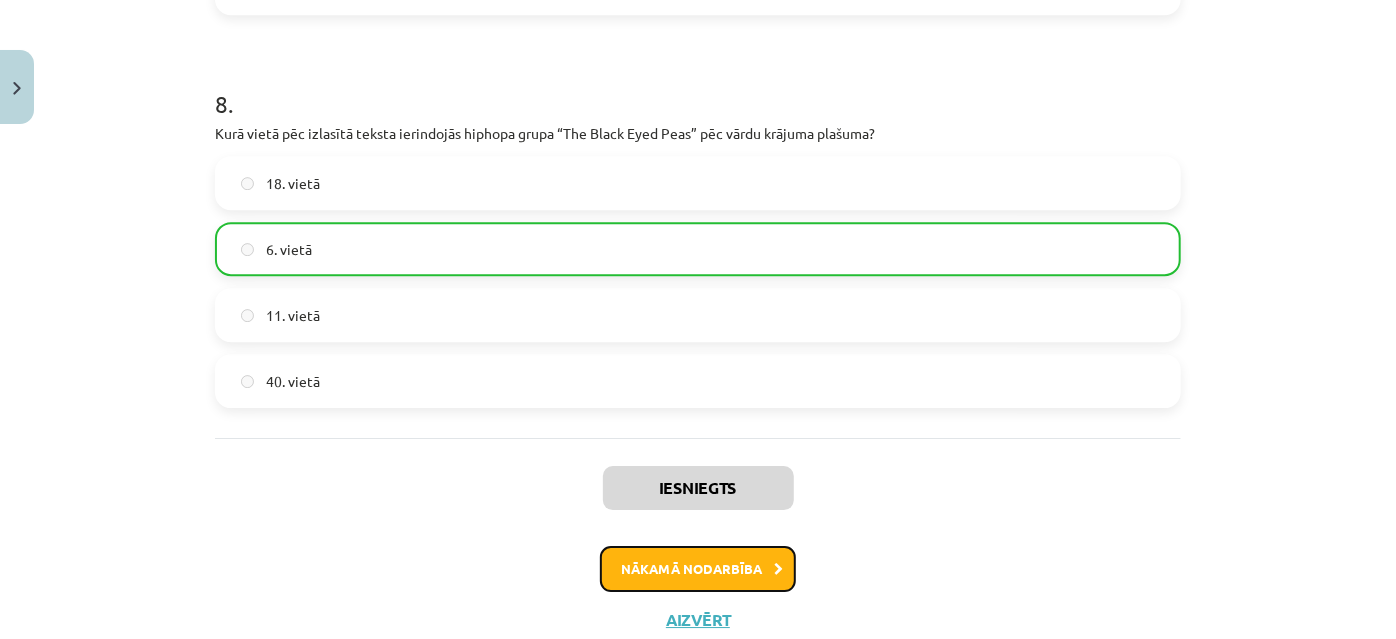 click on "Nākamā nodarbība" 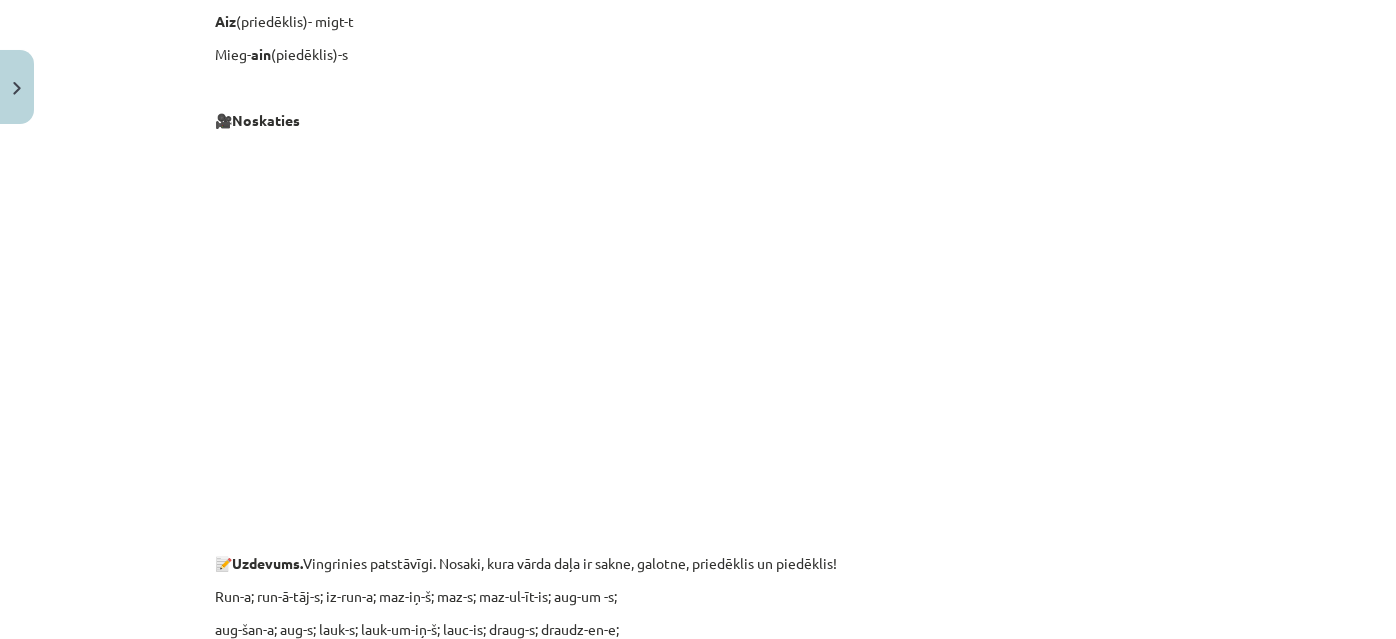 scroll, scrollTop: 1050, scrollLeft: 0, axis: vertical 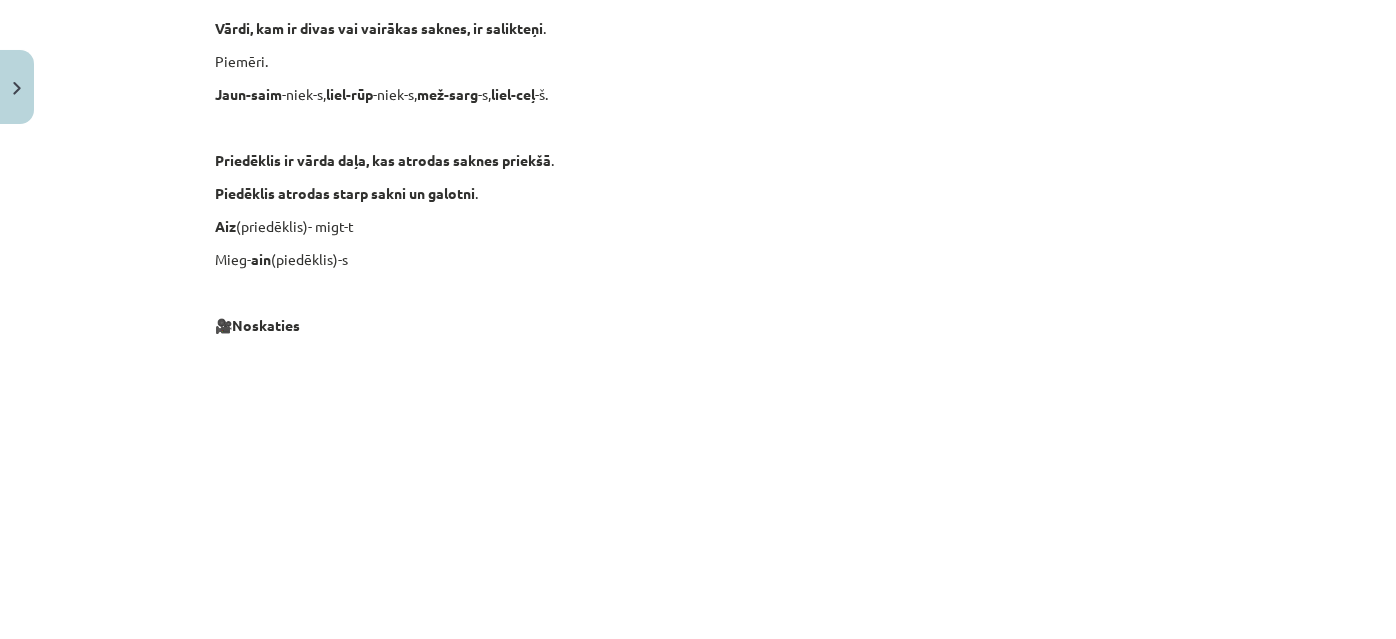 click on "Noskaties" 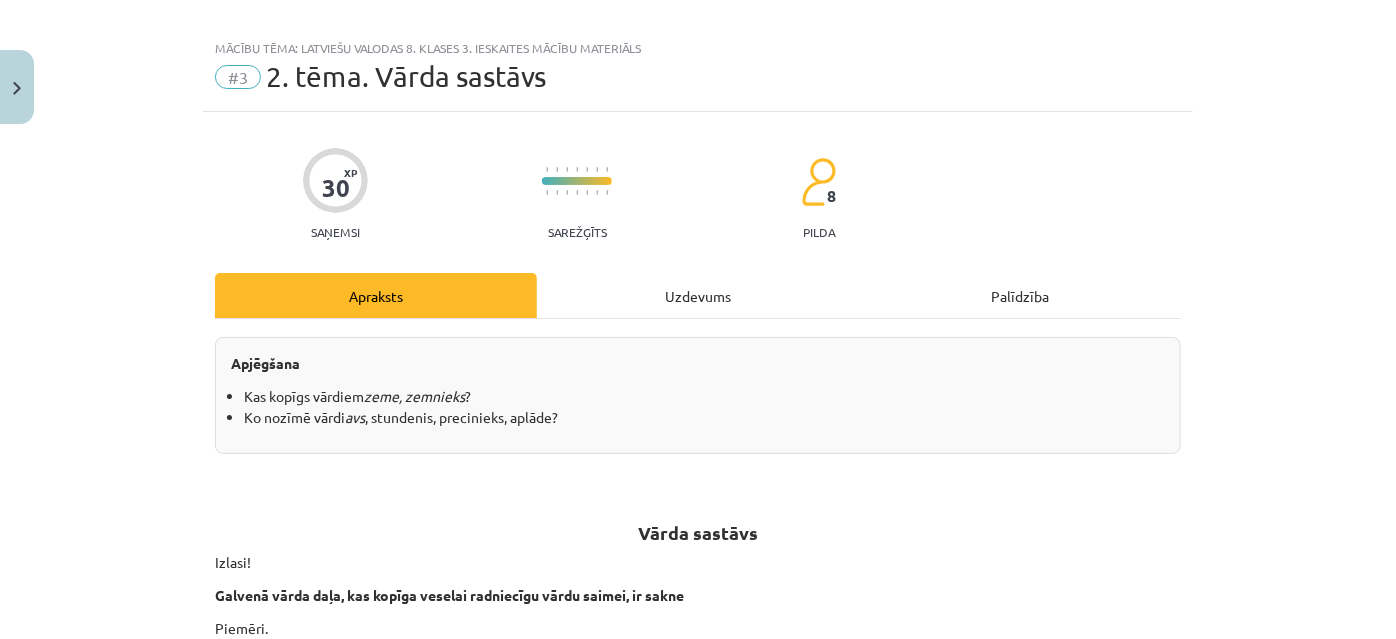 scroll, scrollTop: 0, scrollLeft: 0, axis: both 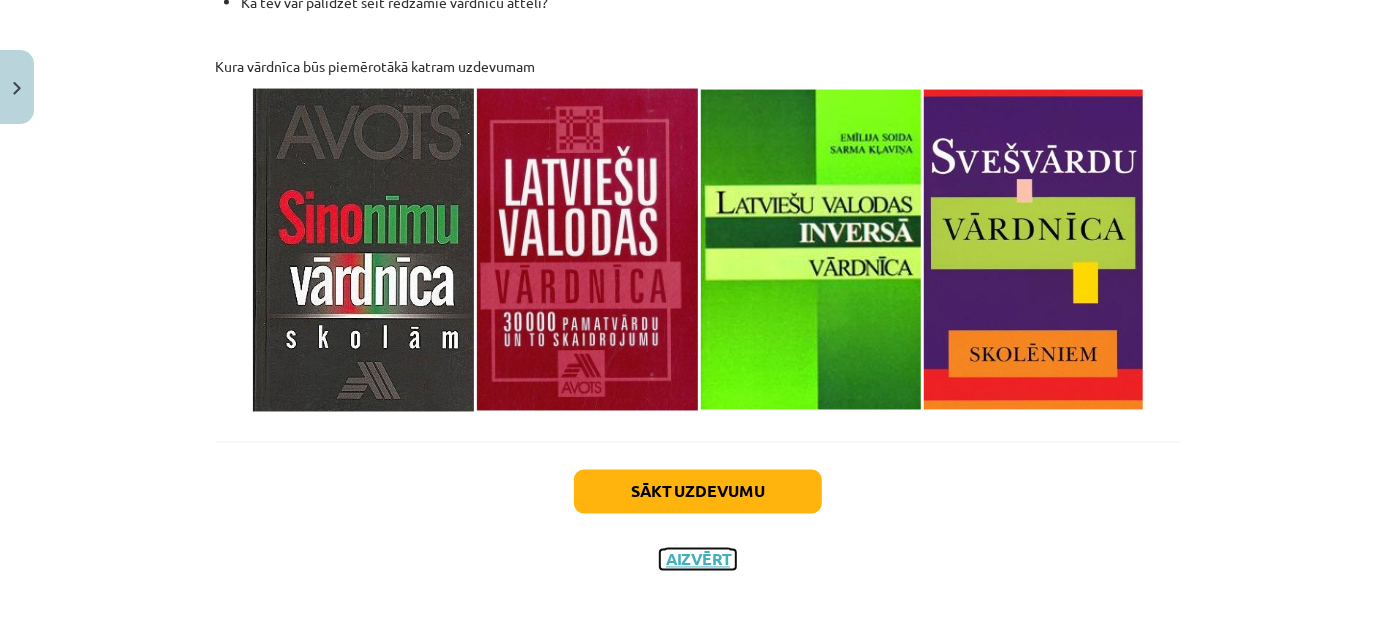 click on "Aizvērt" 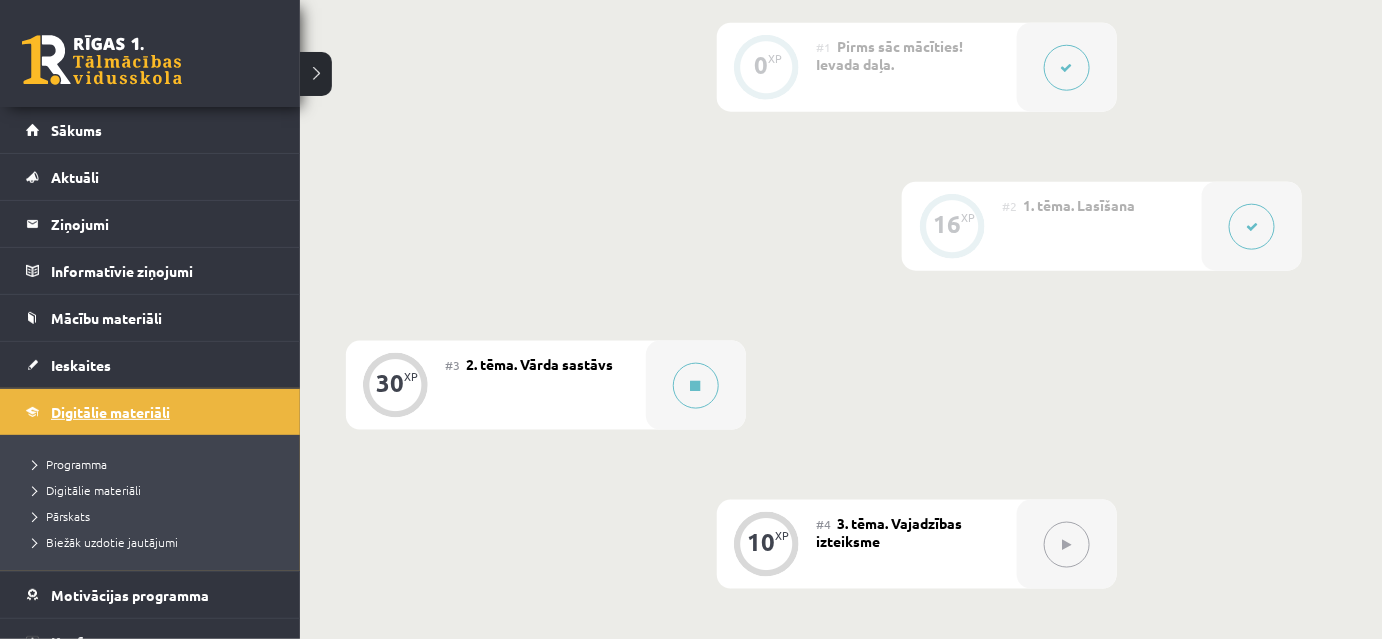 click on "Digitālie materiāli" at bounding box center (110, 412) 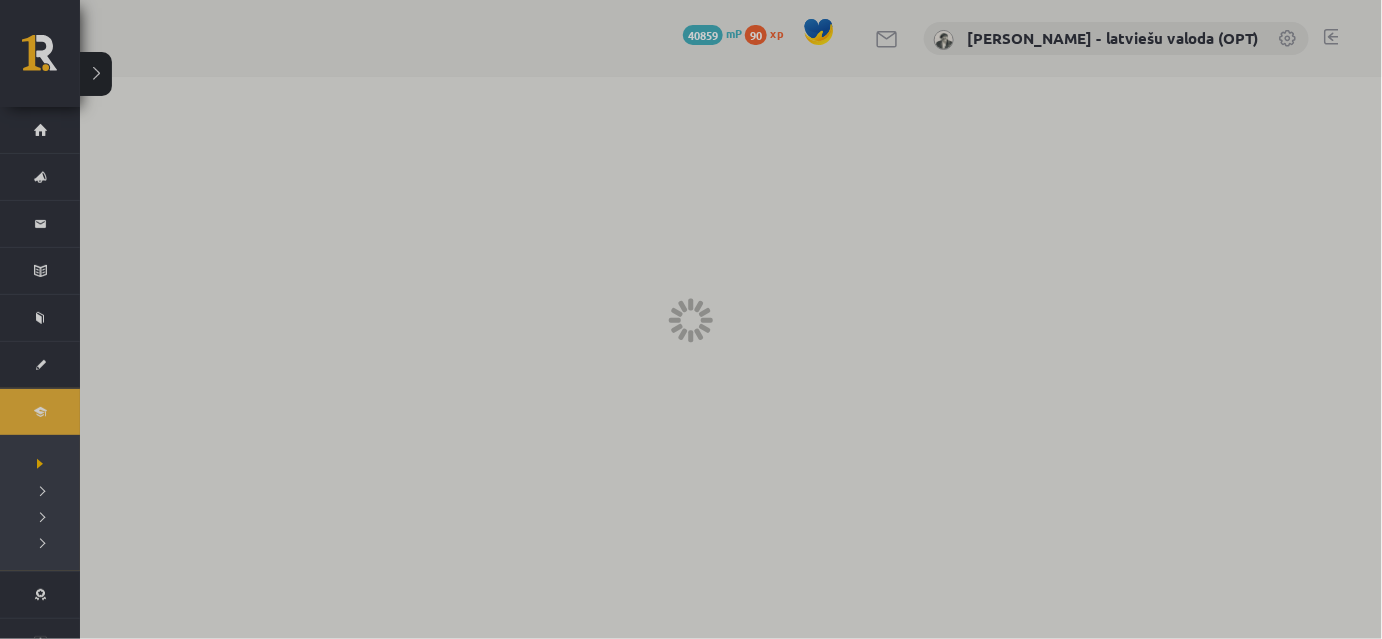 scroll, scrollTop: 0, scrollLeft: 0, axis: both 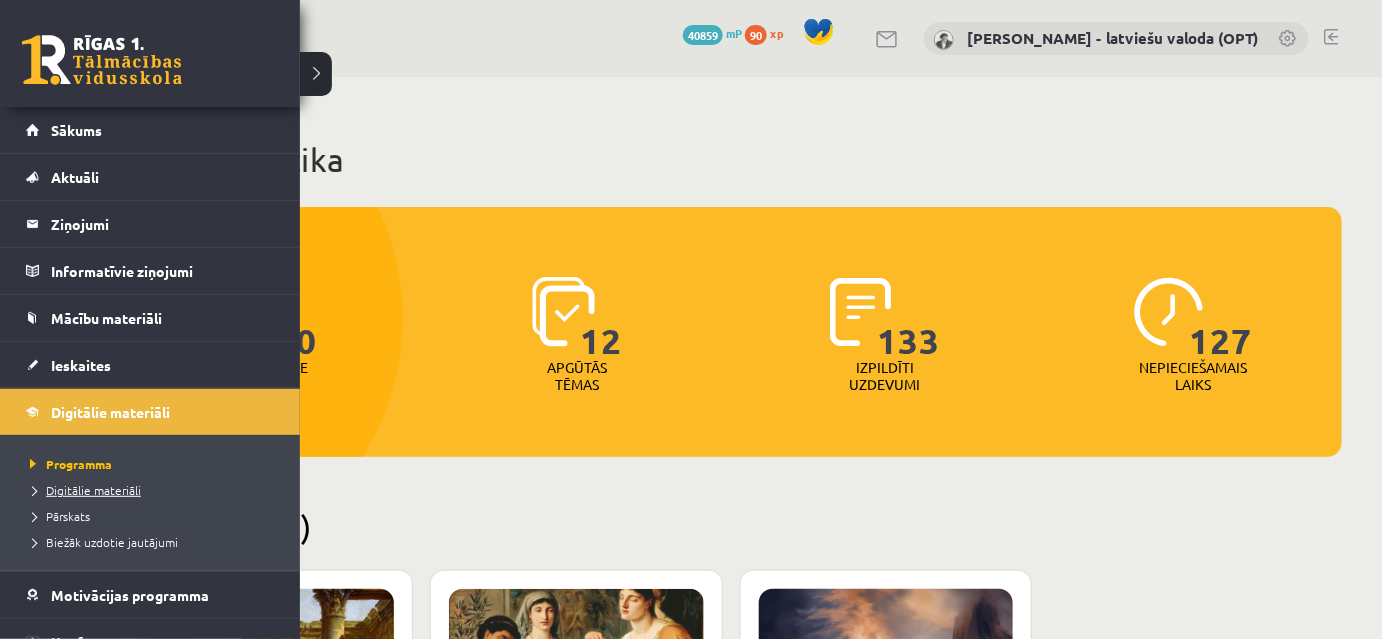 click on "Digitālie materiāli" at bounding box center (83, 490) 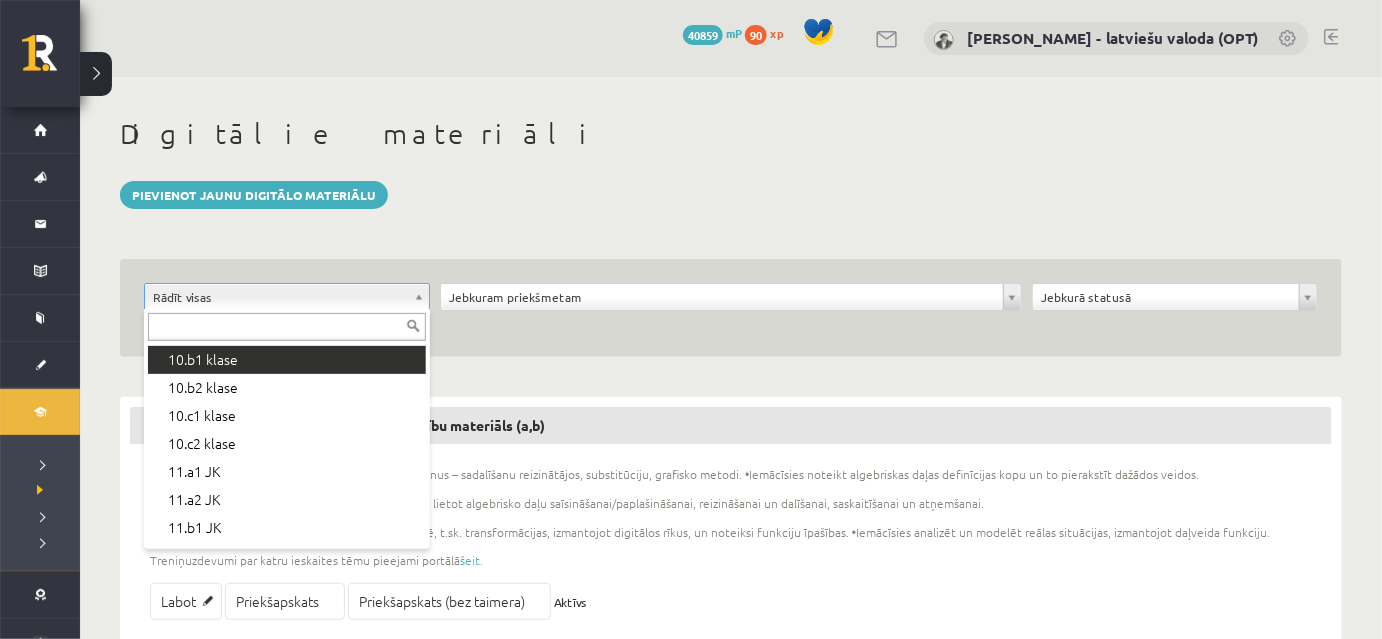 scroll, scrollTop: 454, scrollLeft: 0, axis: vertical 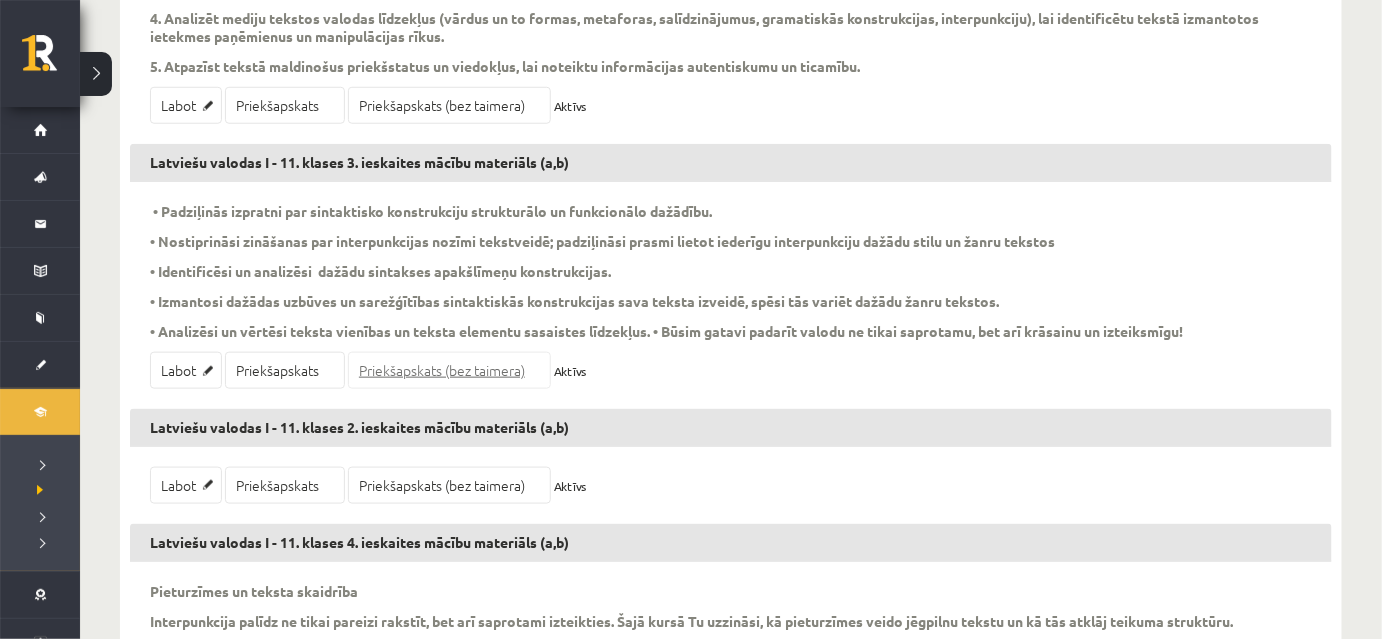 click on "Priekšapskats (bez taimera)" at bounding box center (449, 370) 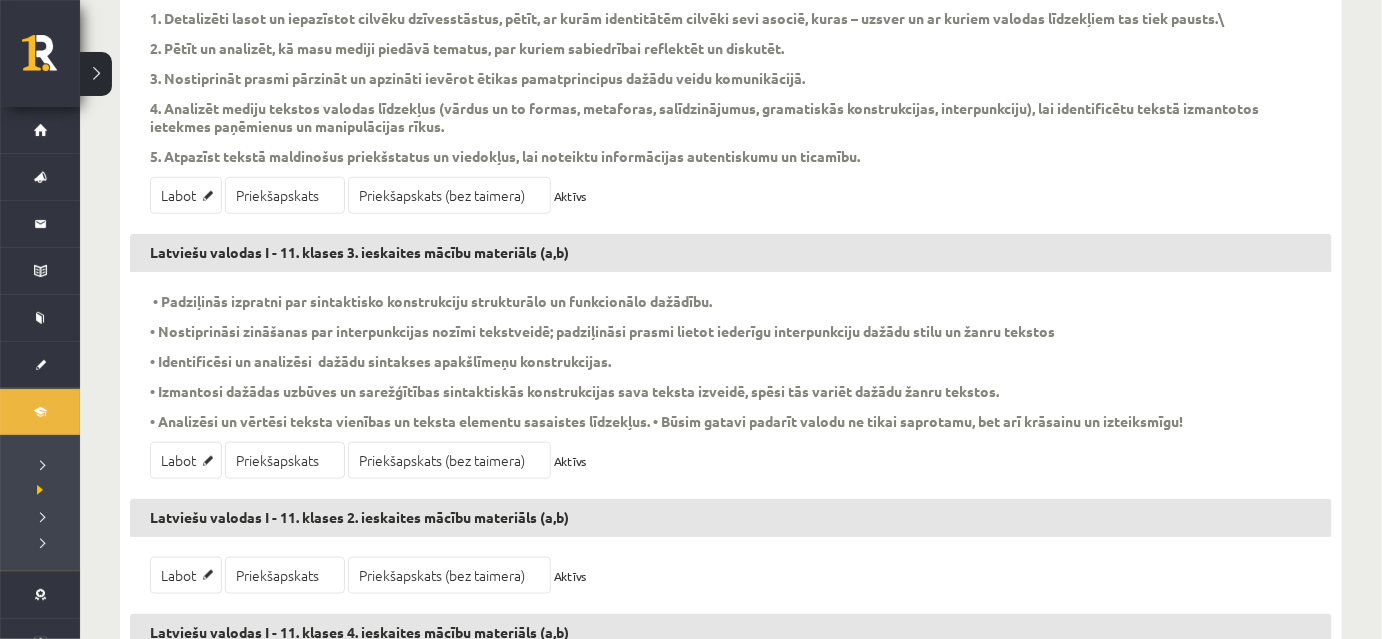 scroll, scrollTop: 272, scrollLeft: 0, axis: vertical 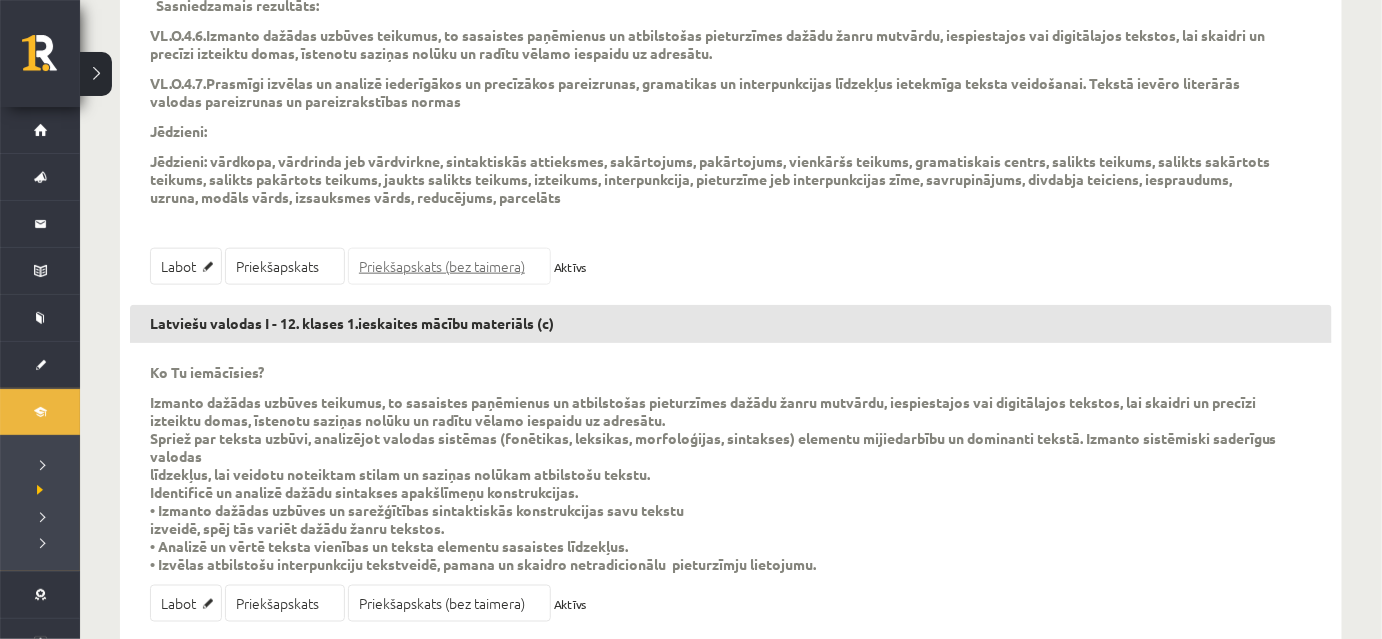 click on "Priekšapskats (bez taimera)" at bounding box center (449, 266) 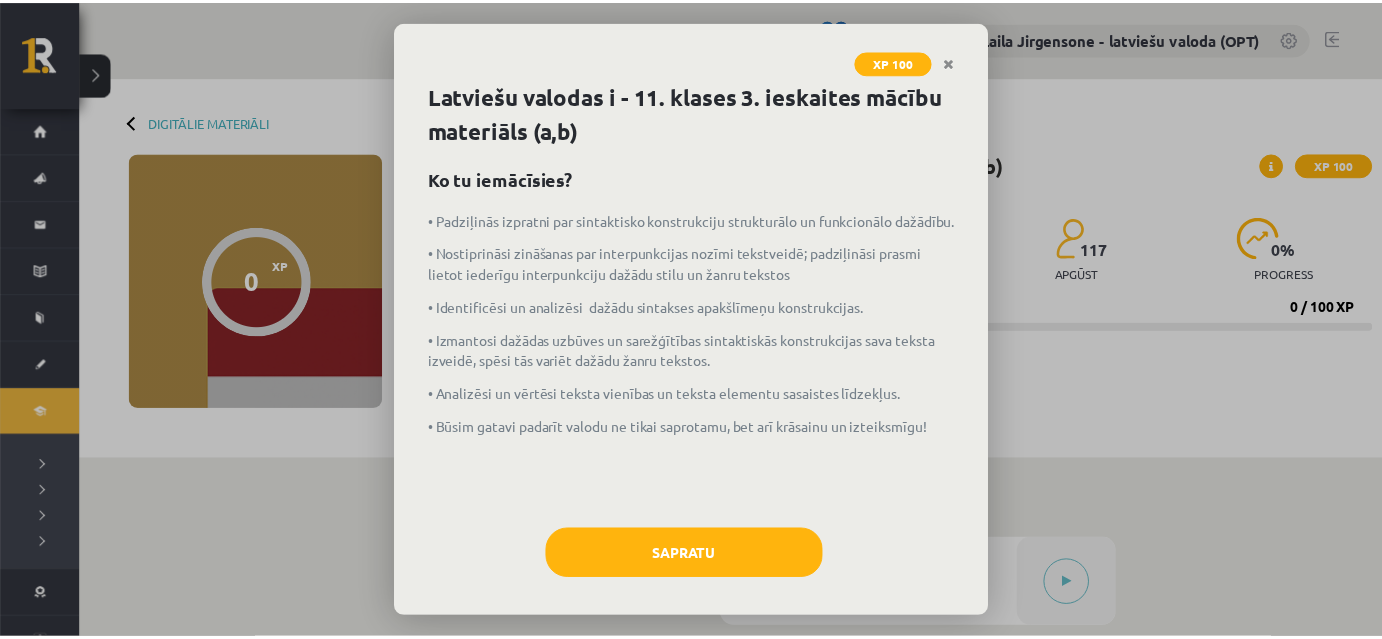 scroll, scrollTop: 0, scrollLeft: 0, axis: both 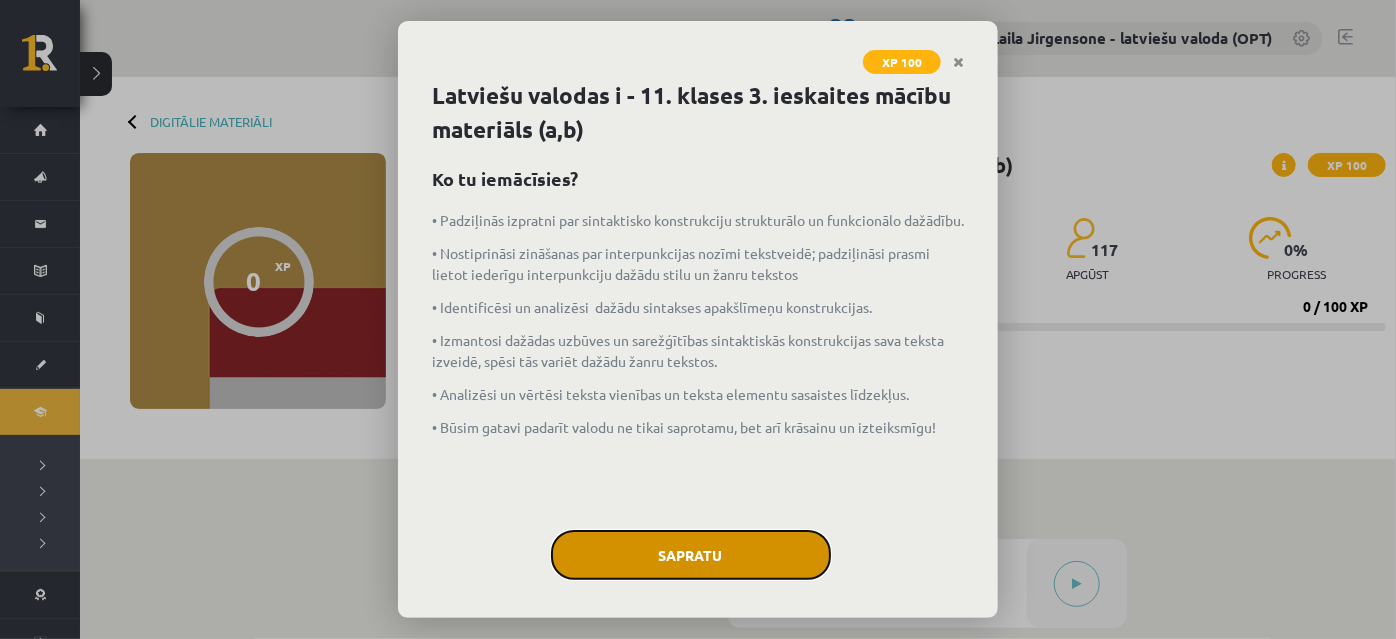 click on "Sapratu" 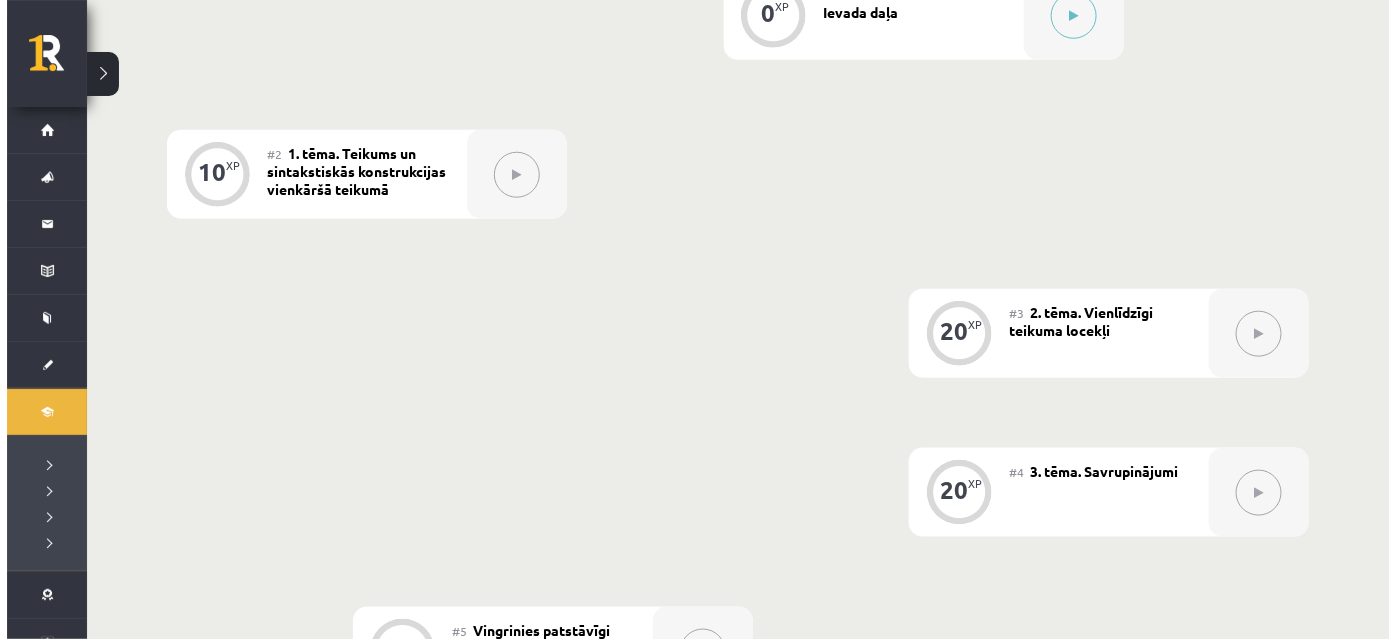 scroll, scrollTop: 363, scrollLeft: 0, axis: vertical 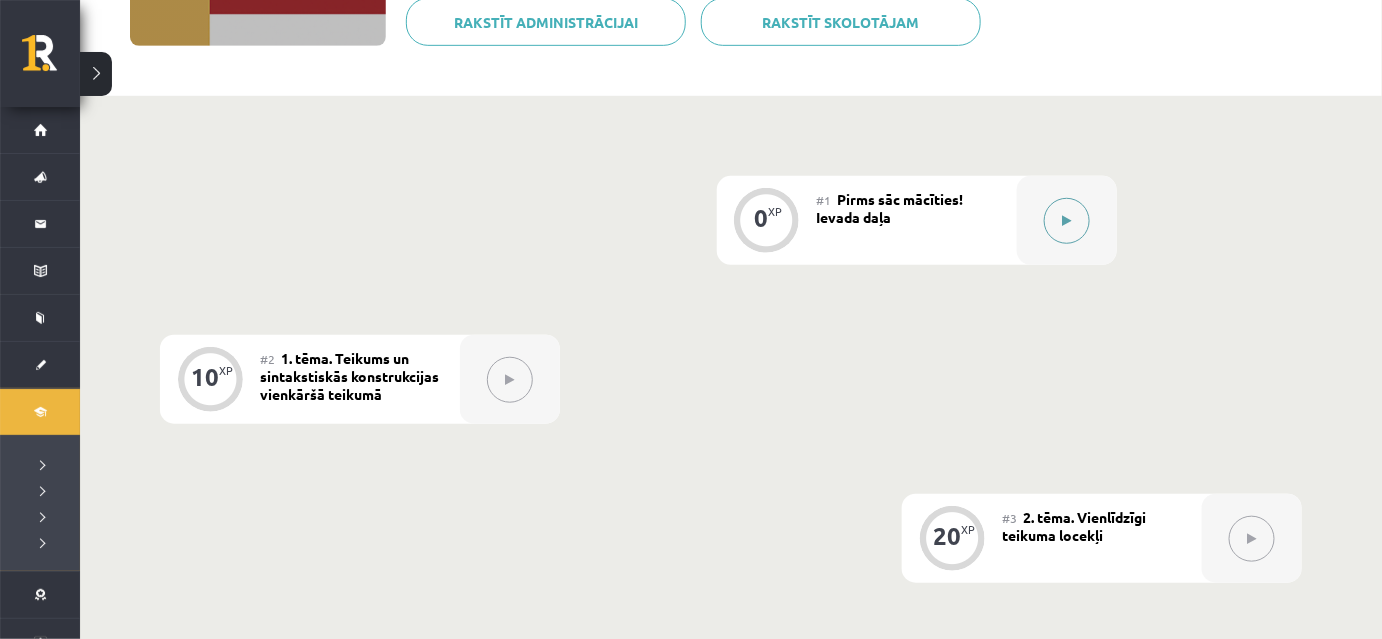 click 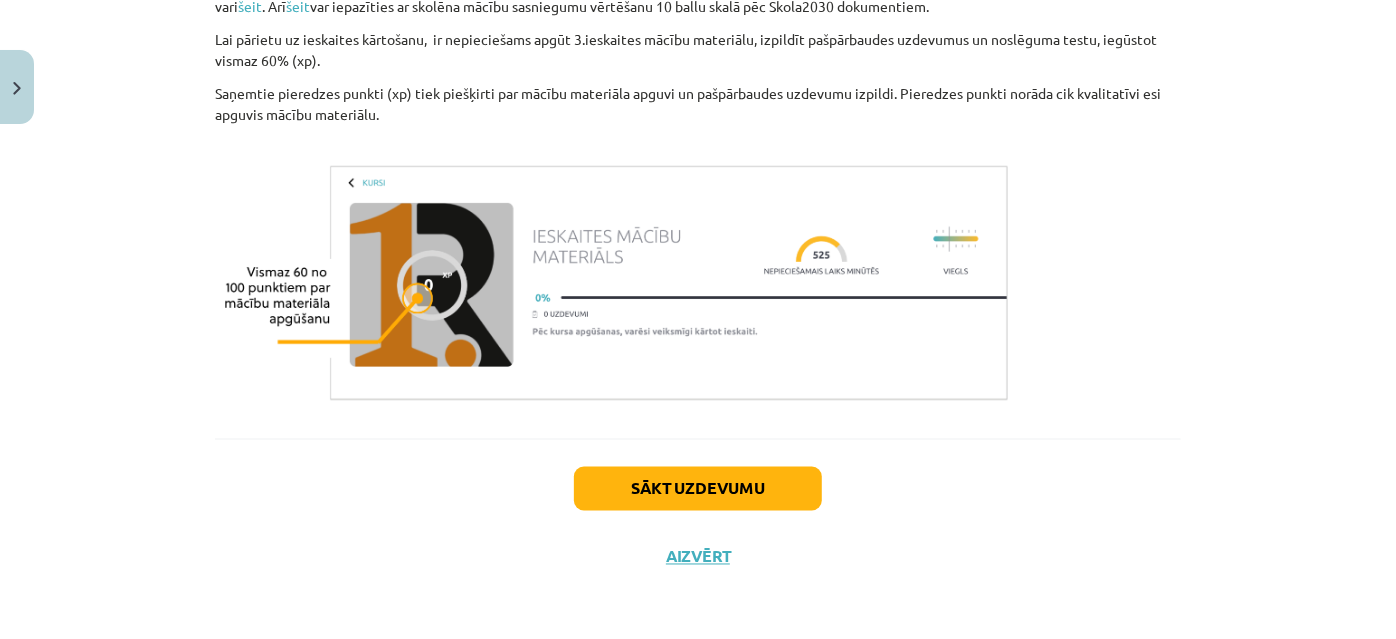 scroll, scrollTop: 1514, scrollLeft: 0, axis: vertical 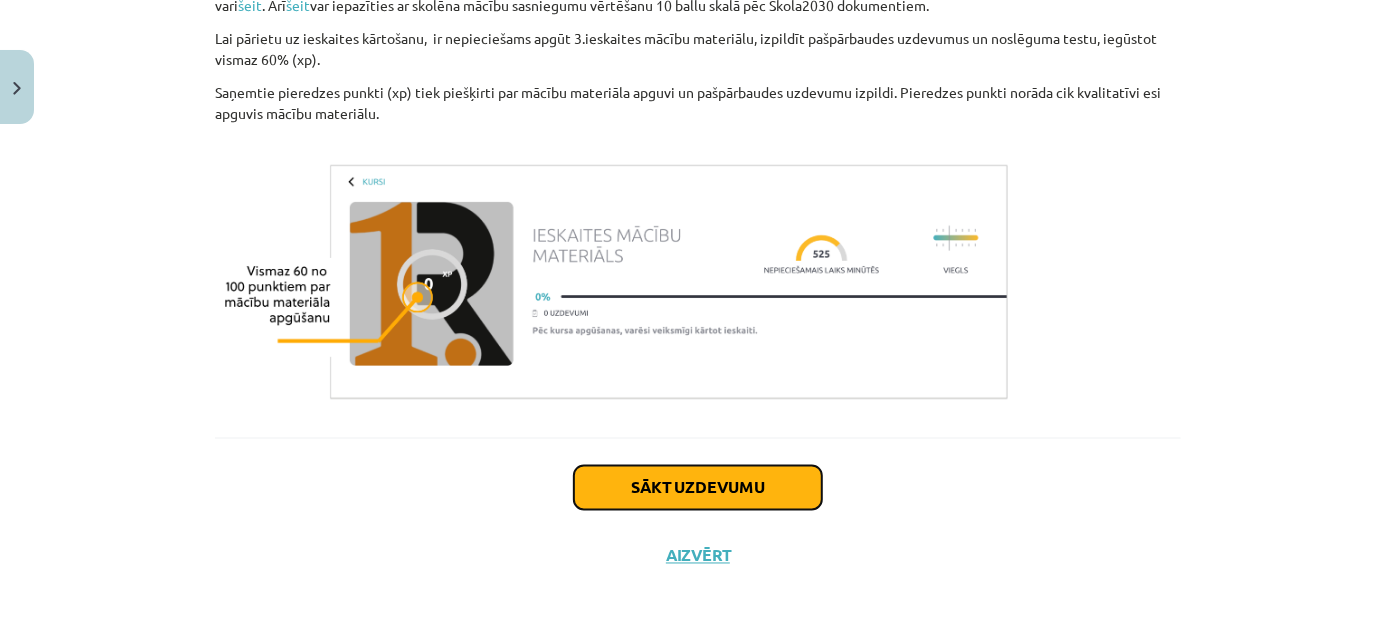 click on "Sākt uzdevumu" 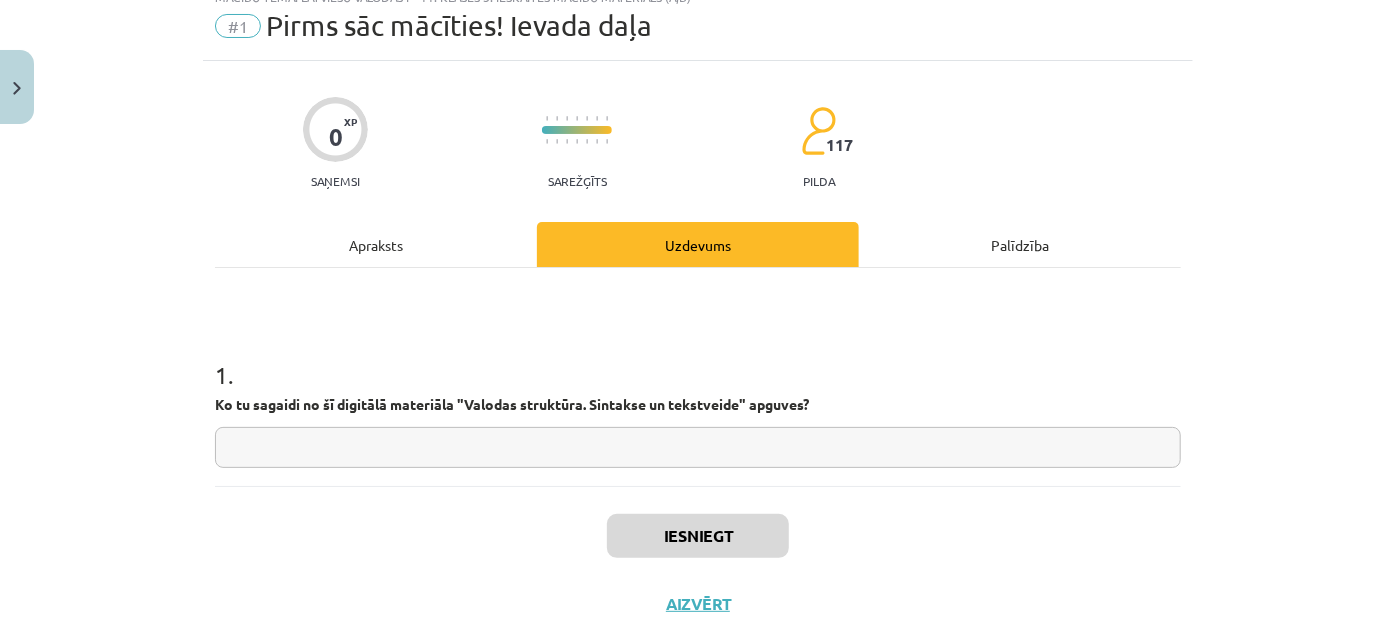 scroll, scrollTop: 50, scrollLeft: 0, axis: vertical 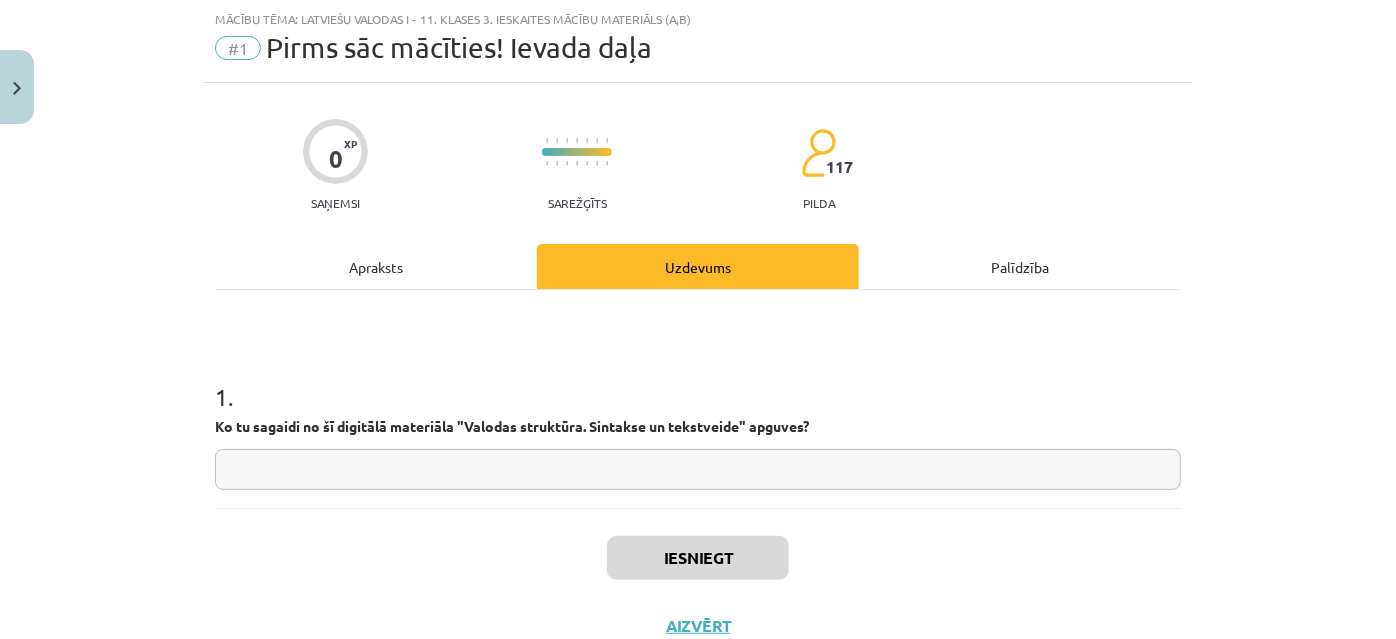 click 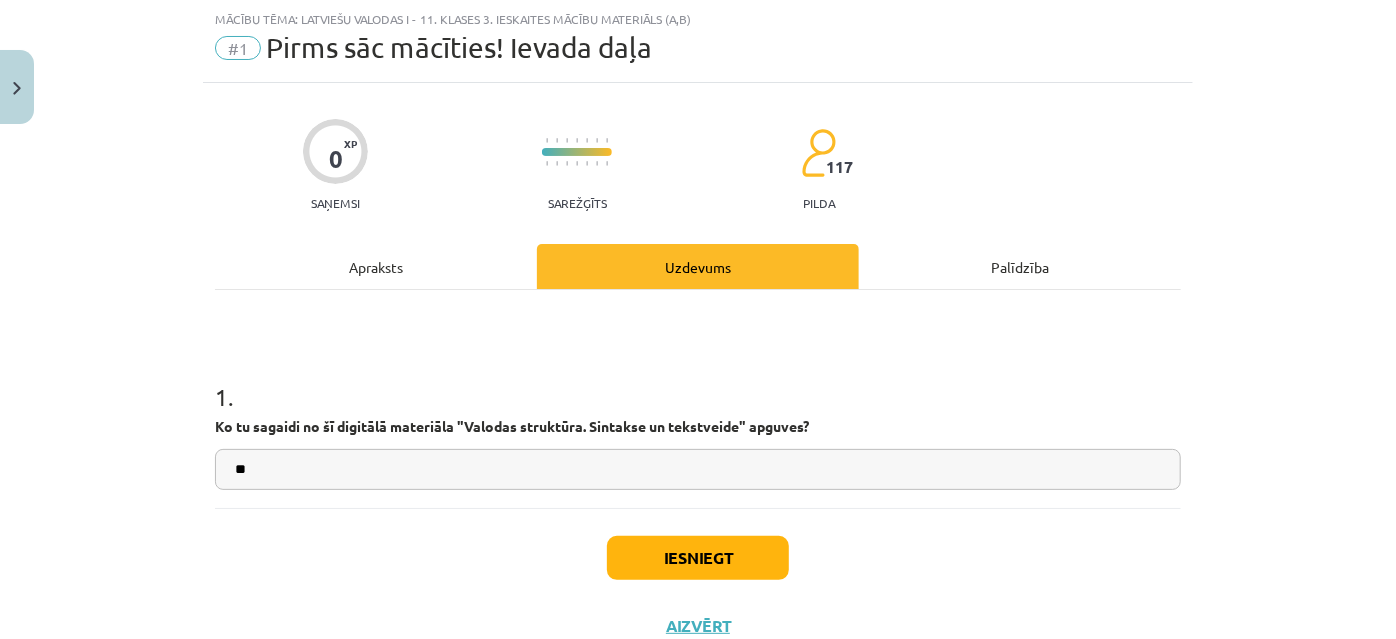 type on "**" 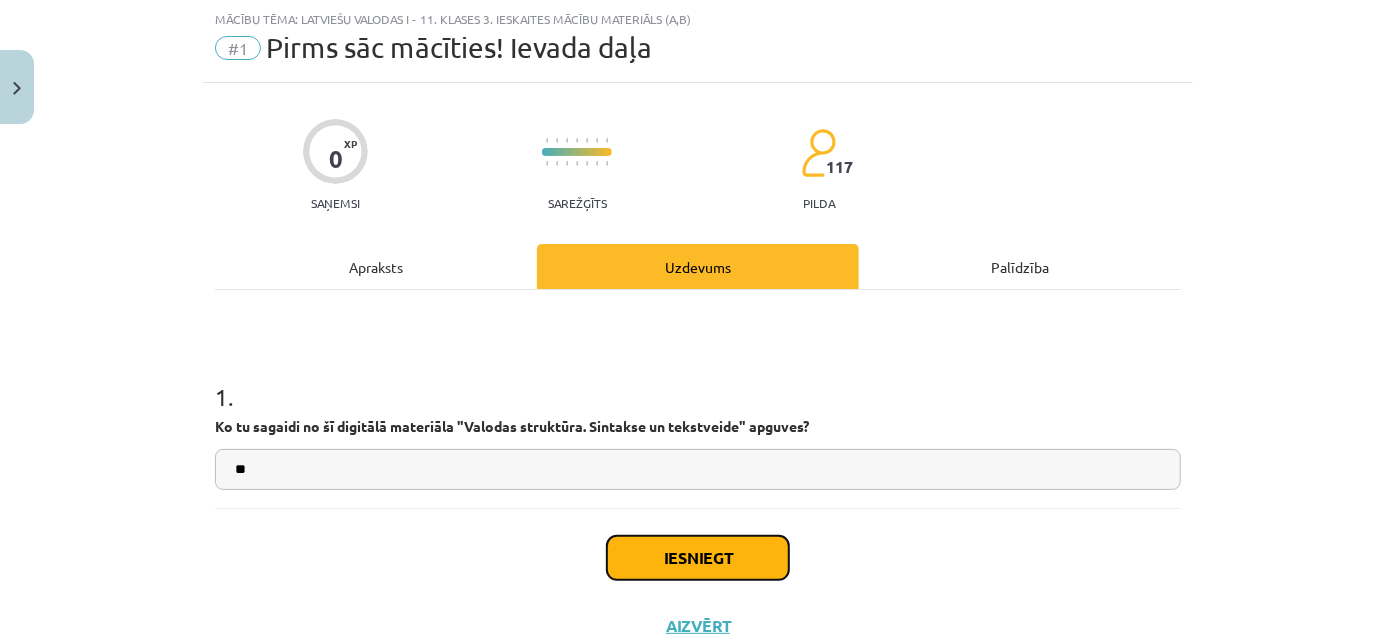 click on "Iesniegt" 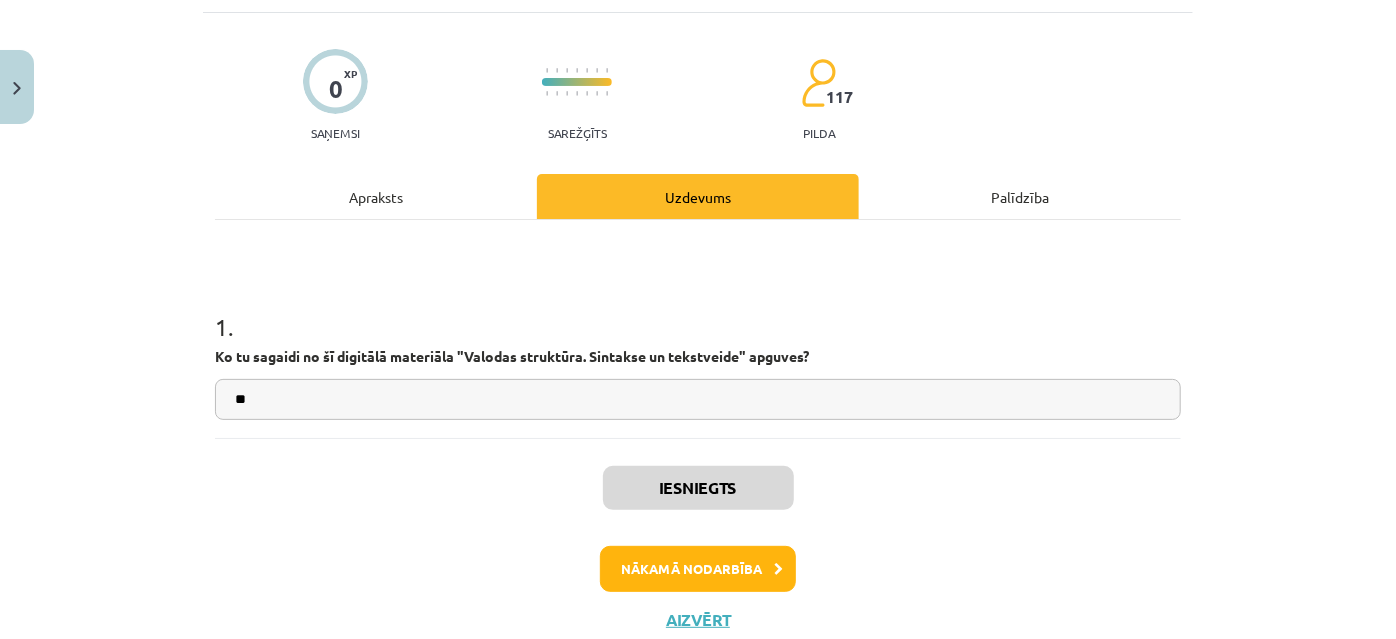 scroll, scrollTop: 182, scrollLeft: 0, axis: vertical 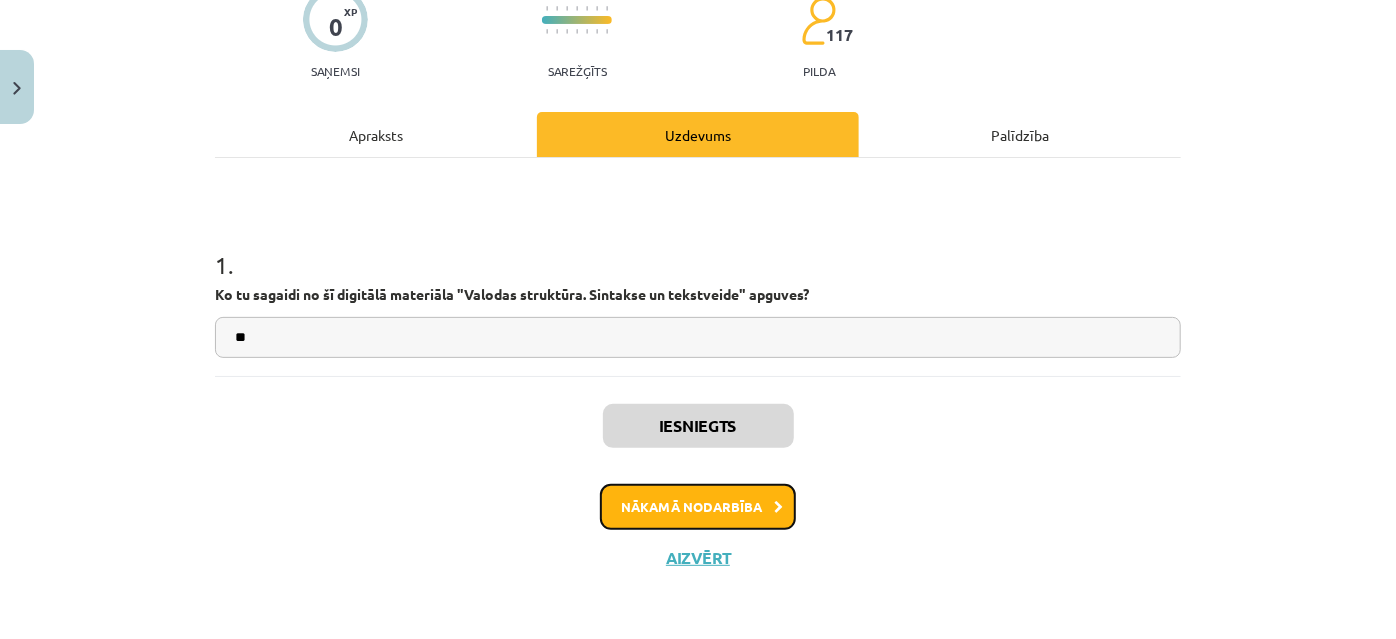click on "Nākamā nodarbība" 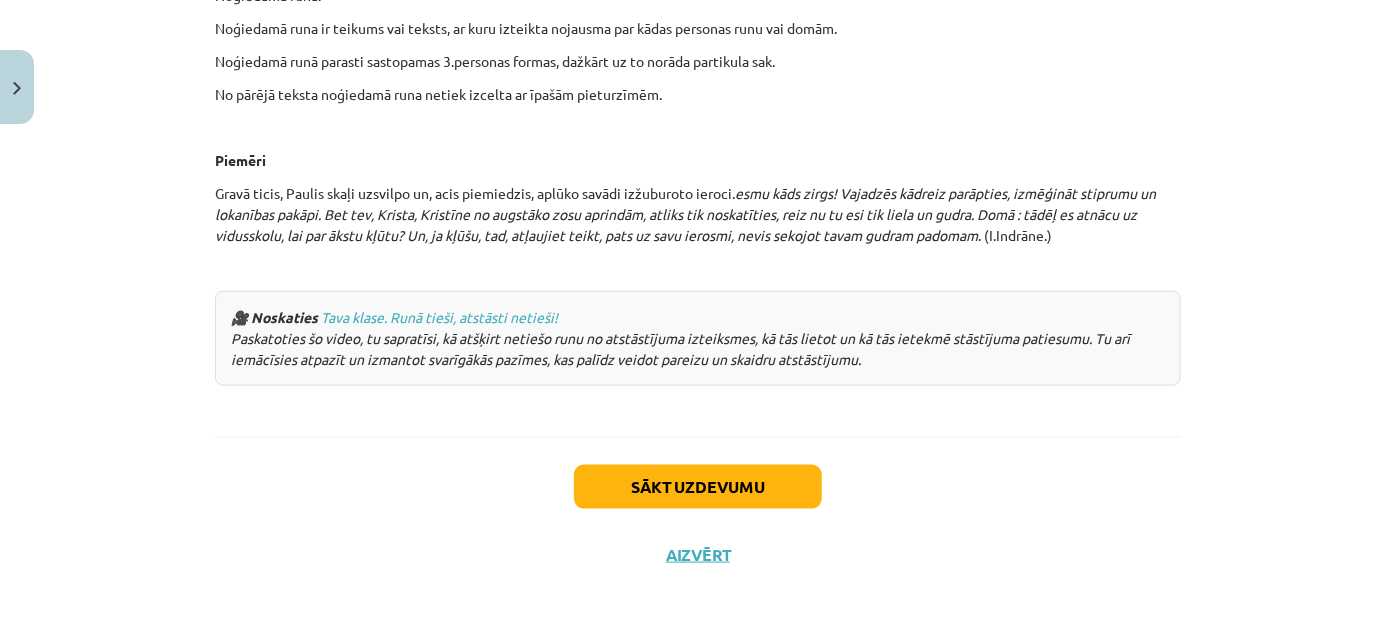 scroll, scrollTop: 4969, scrollLeft: 0, axis: vertical 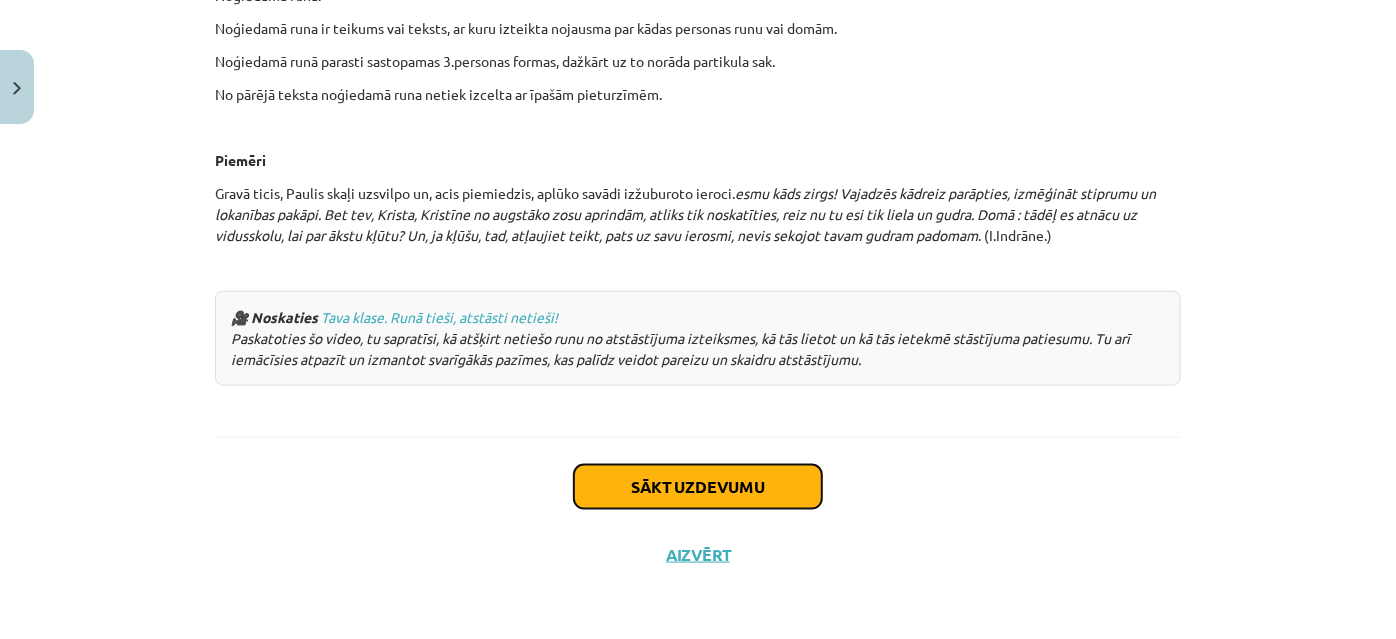 click on "Sākt uzdevumu" 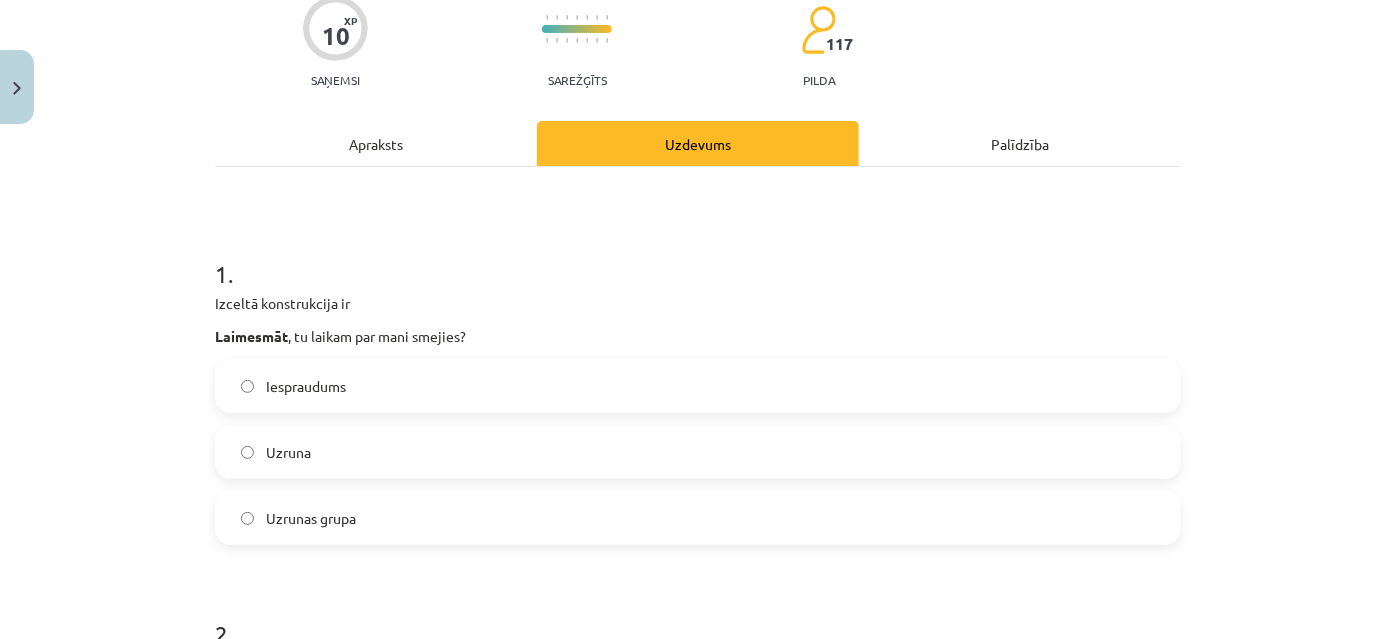 scroll, scrollTop: 413, scrollLeft: 0, axis: vertical 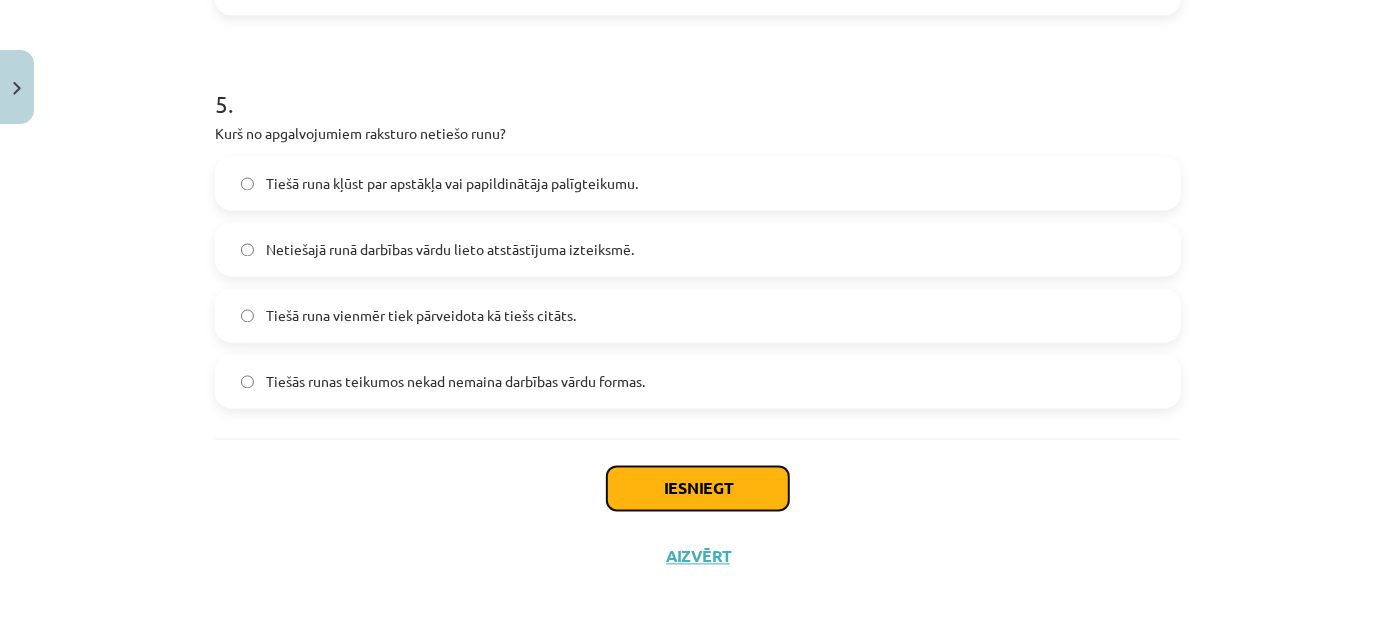 click on "Iesniegt" 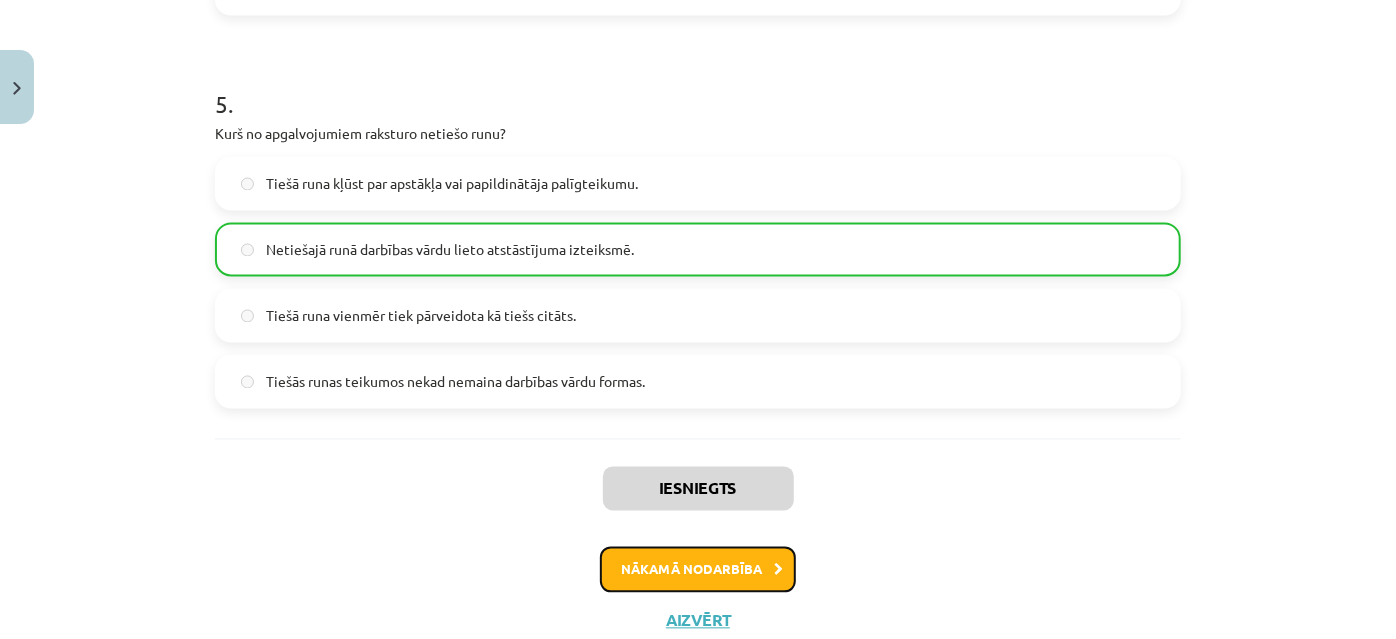 click on "Nākamā nodarbība" 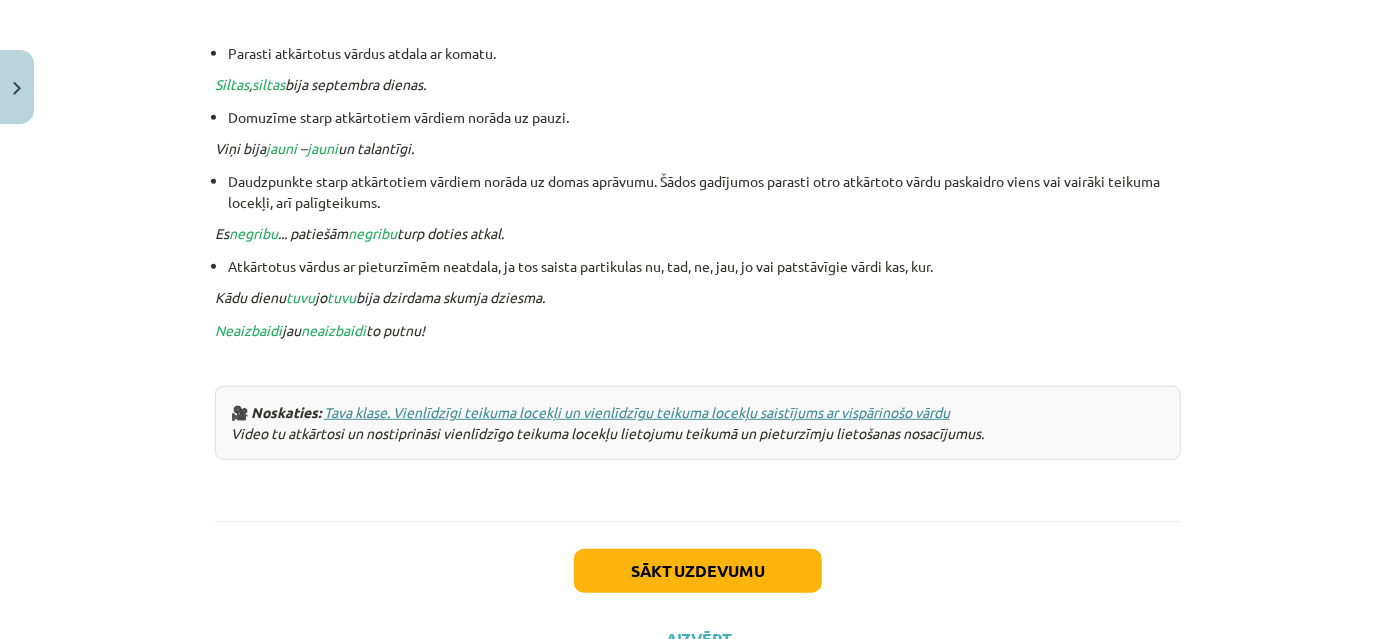 scroll, scrollTop: 4323, scrollLeft: 0, axis: vertical 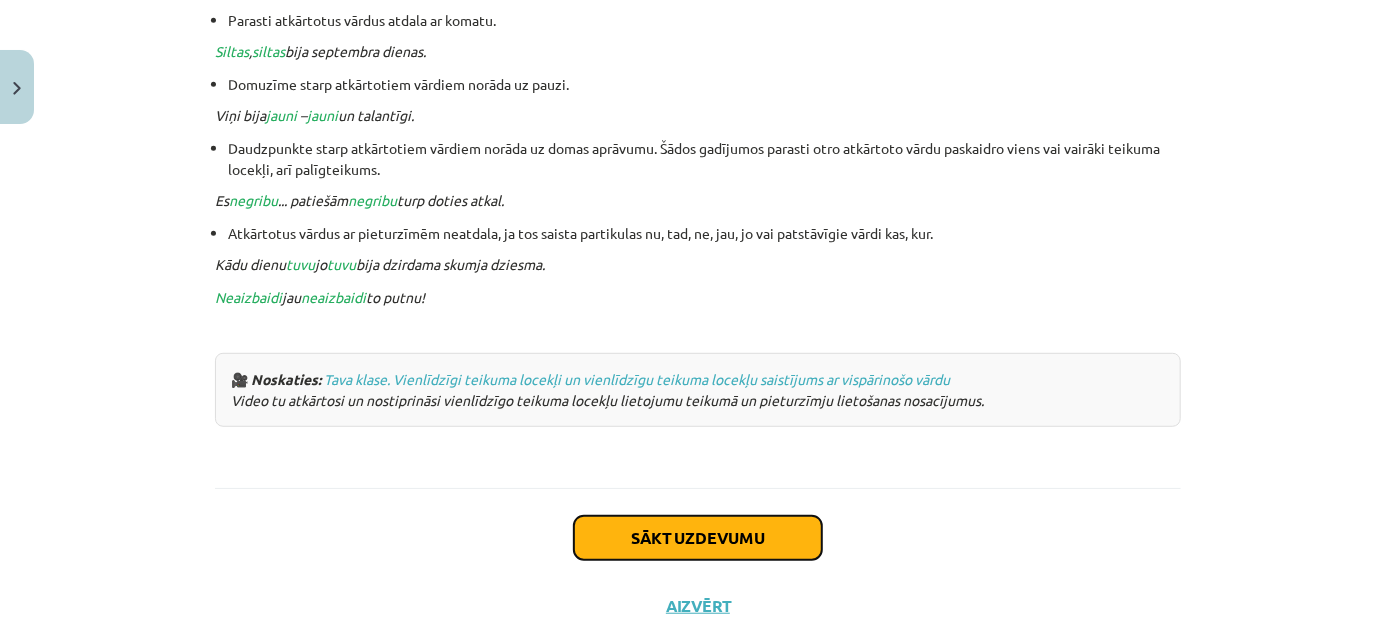 click on "Sākt uzdevumu" 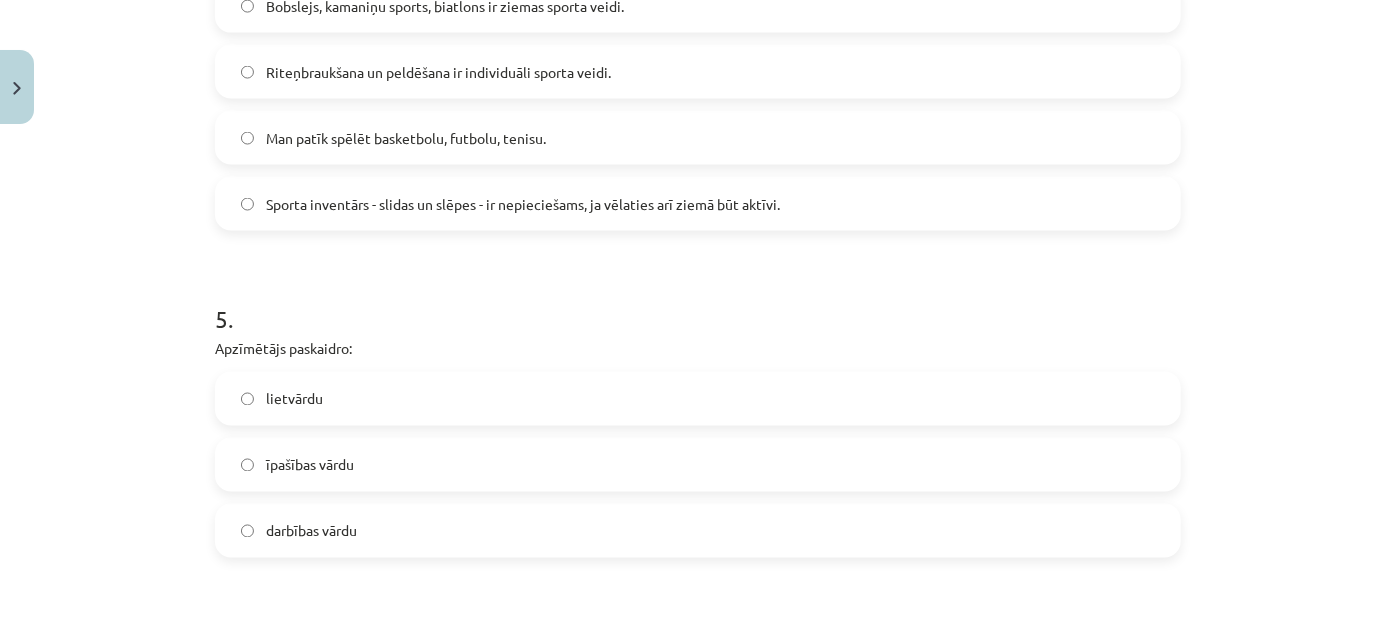 scroll, scrollTop: 1869, scrollLeft: 0, axis: vertical 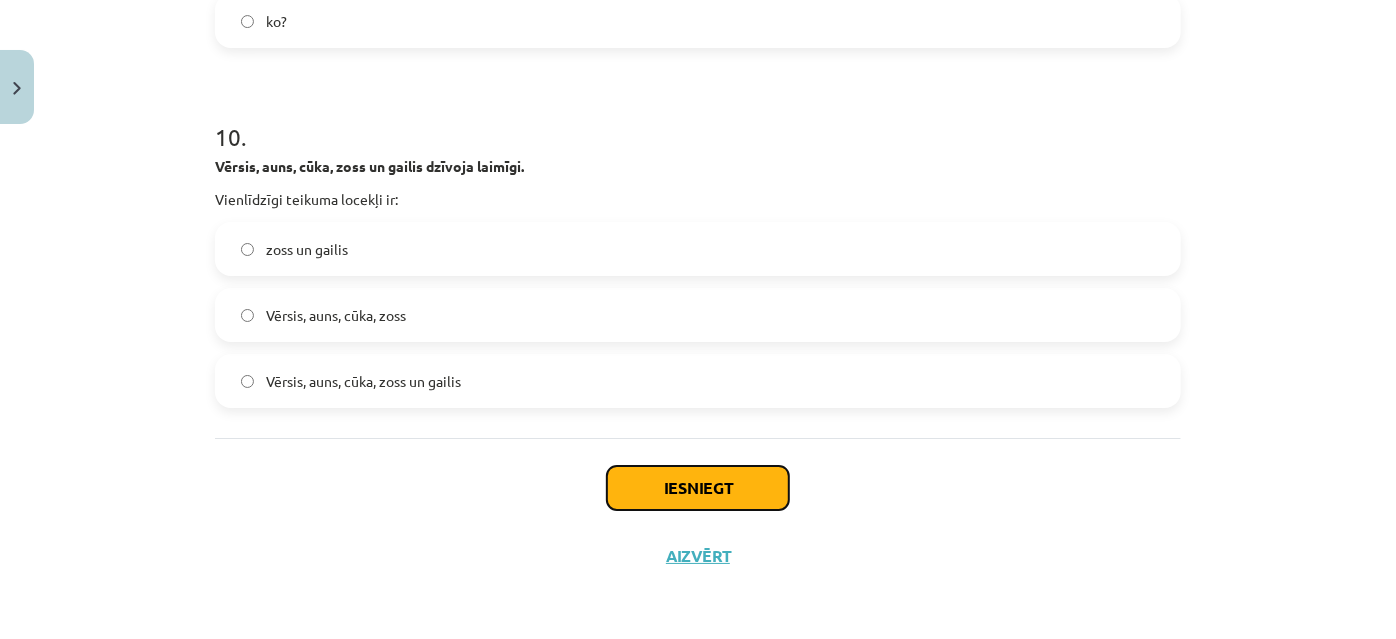 click on "Iesniegt" 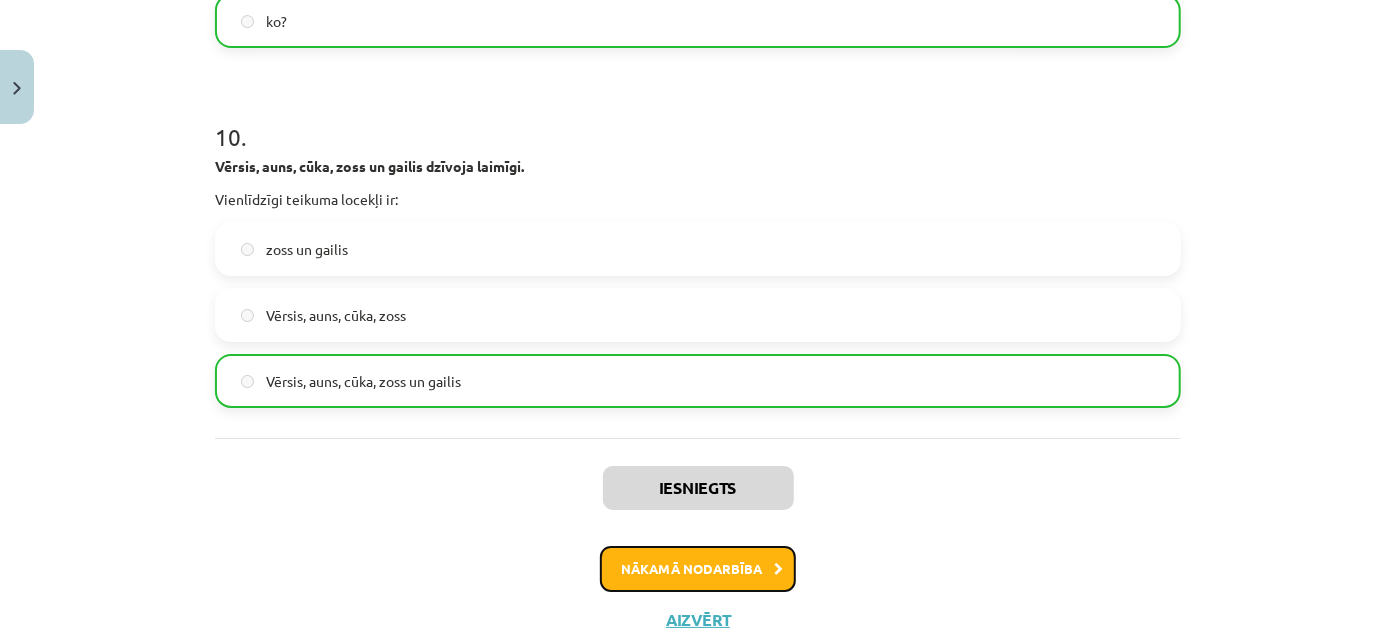 click on "Nākamā nodarbība" 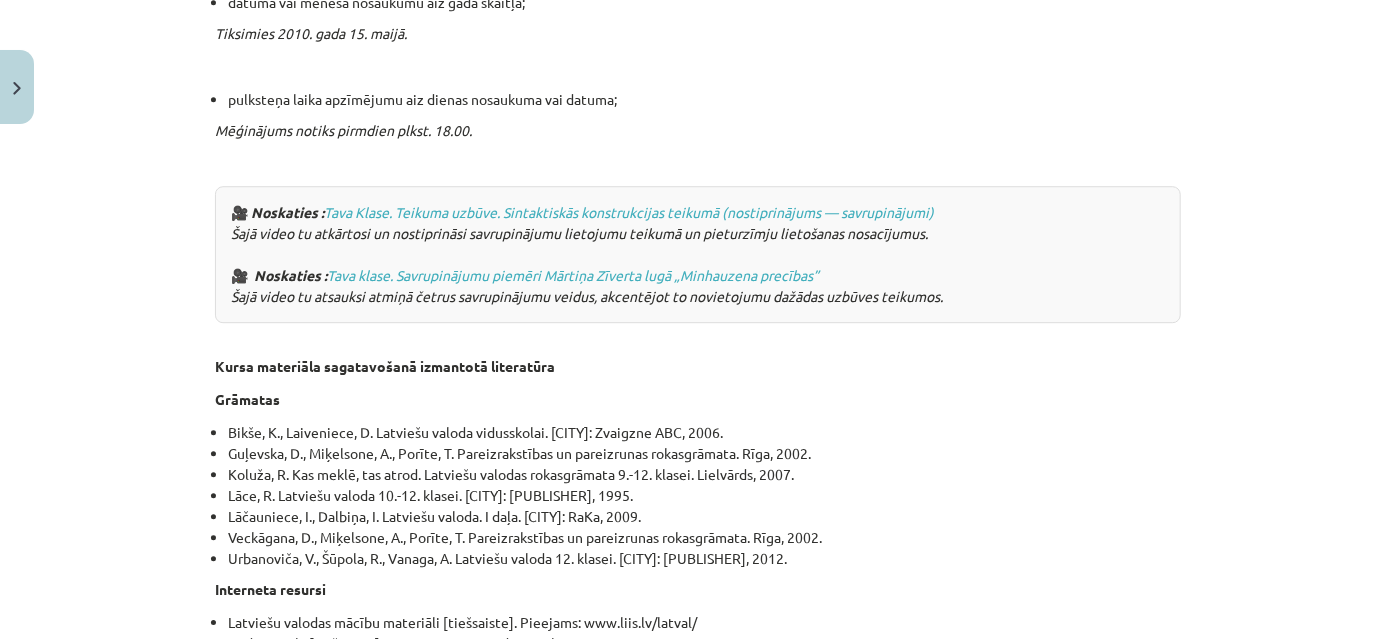 scroll, scrollTop: 6636, scrollLeft: 0, axis: vertical 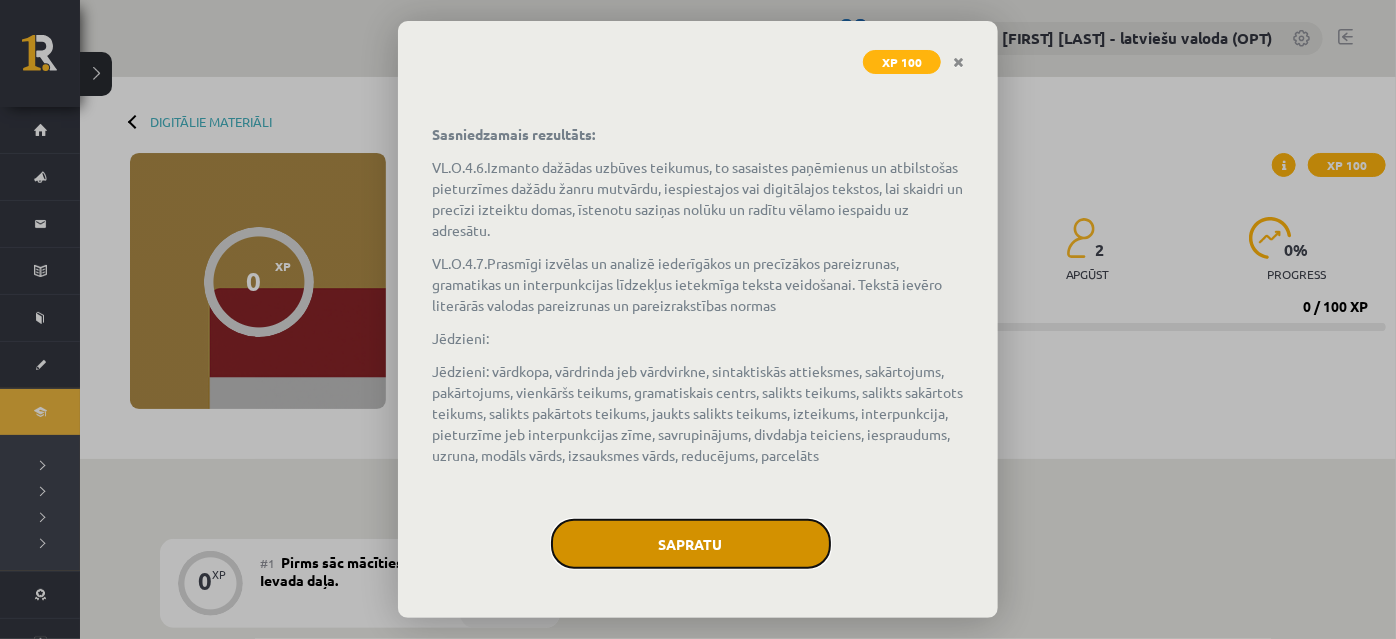 click on "Sapratu" 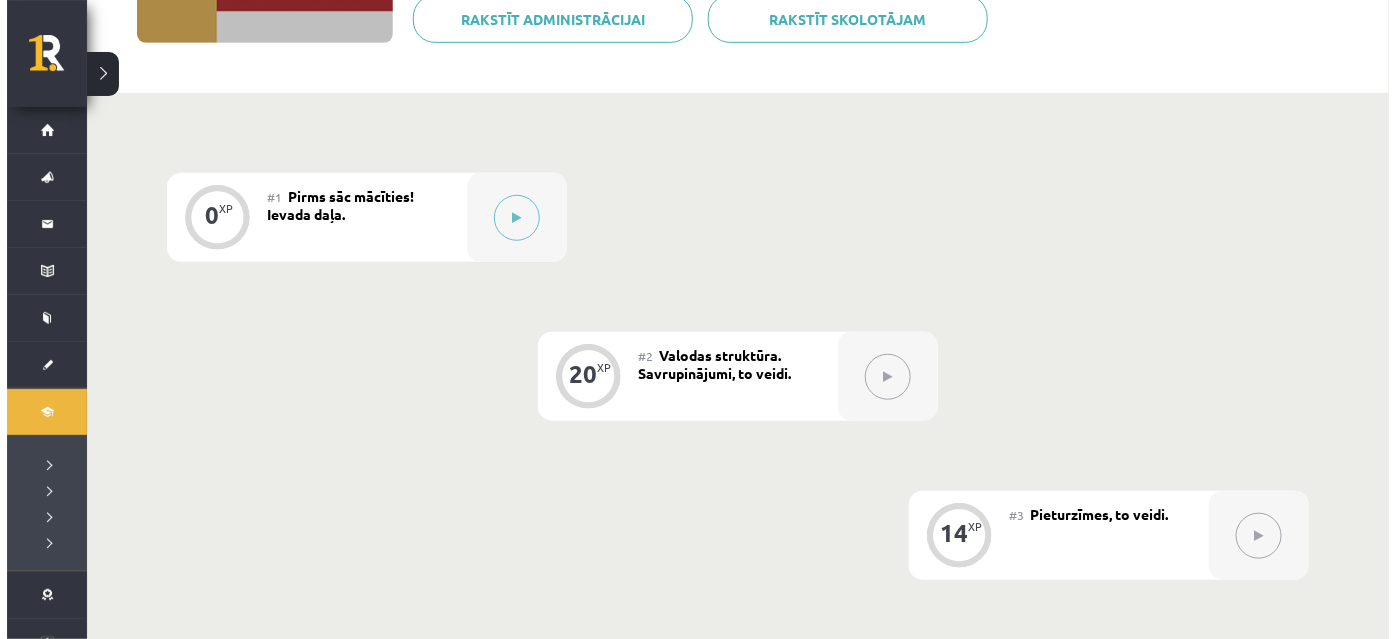 scroll, scrollTop: 363, scrollLeft: 0, axis: vertical 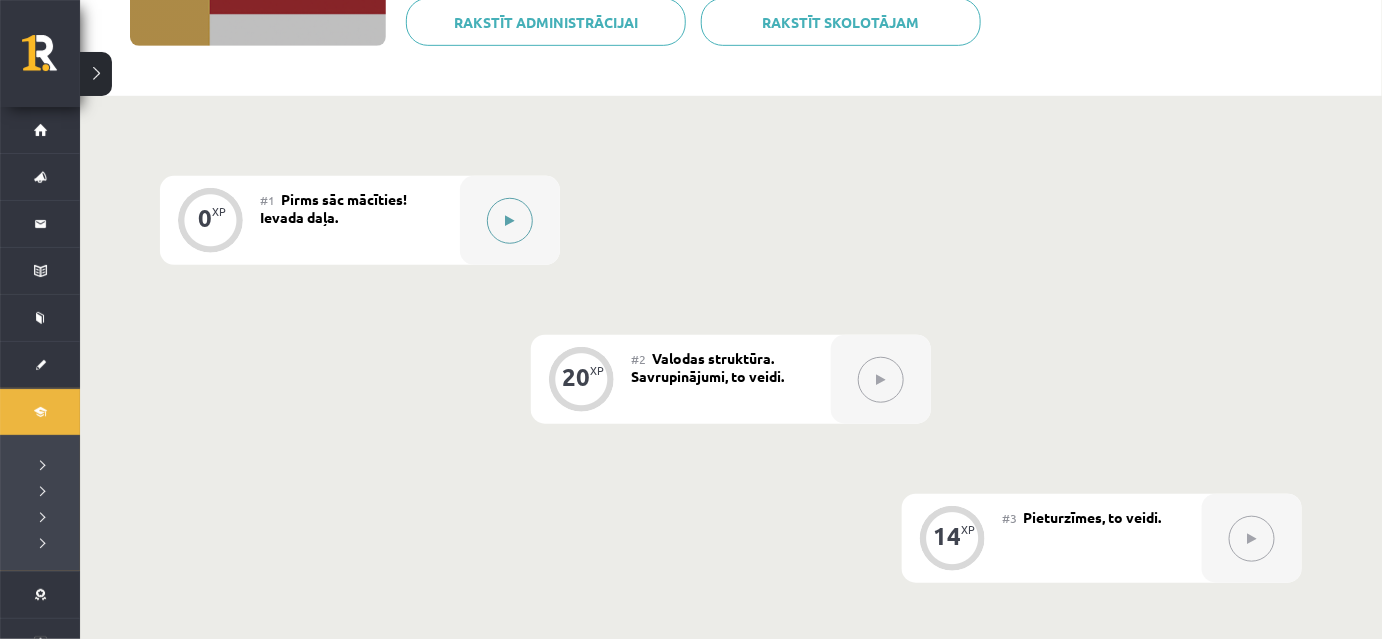 click 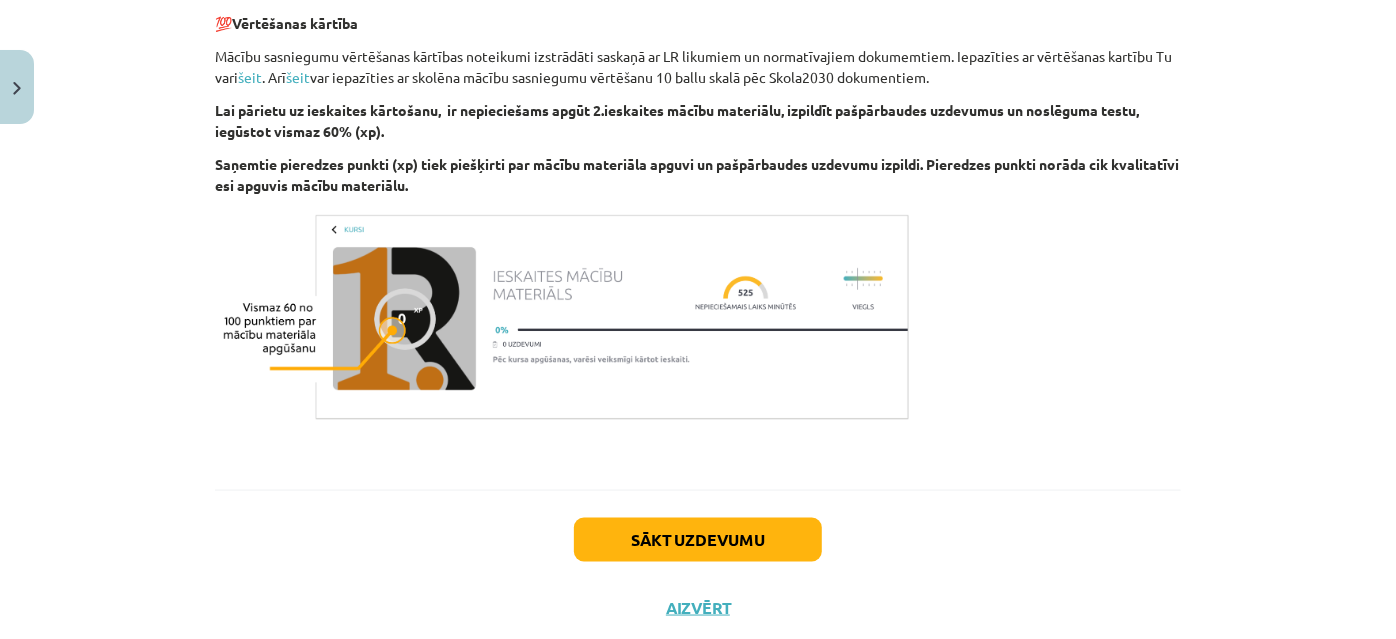 scroll, scrollTop: 1226, scrollLeft: 0, axis: vertical 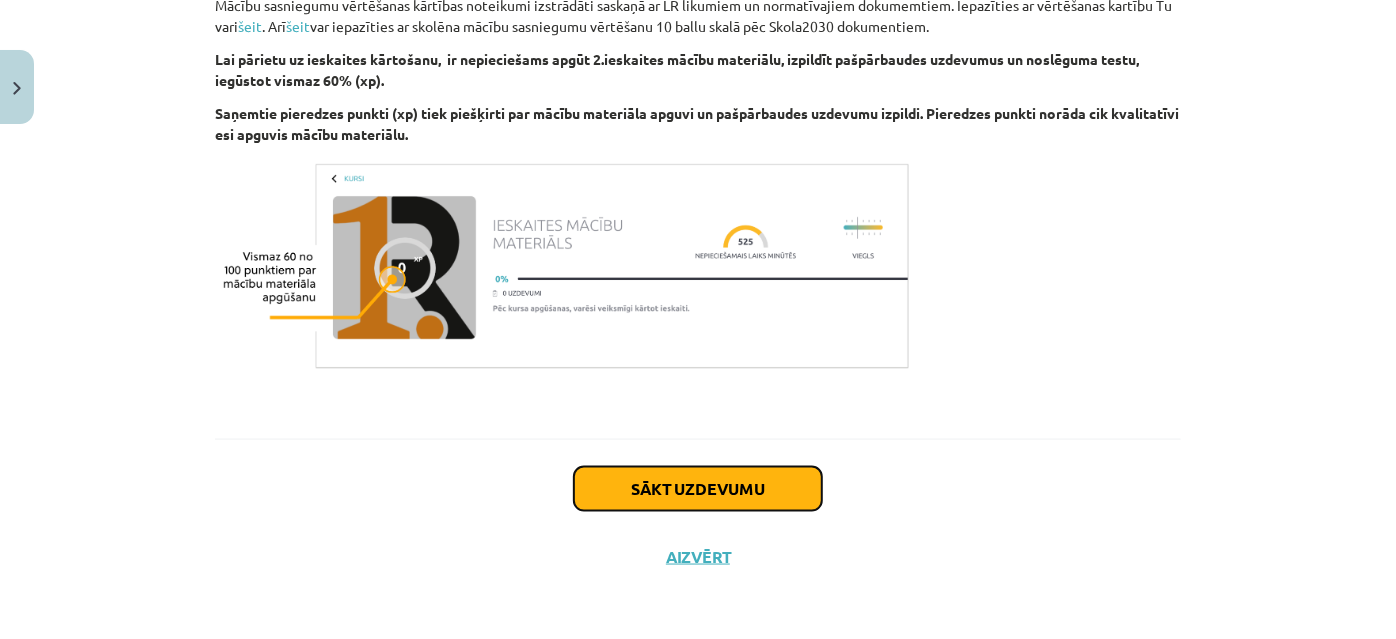 click on "Sākt uzdevumu" 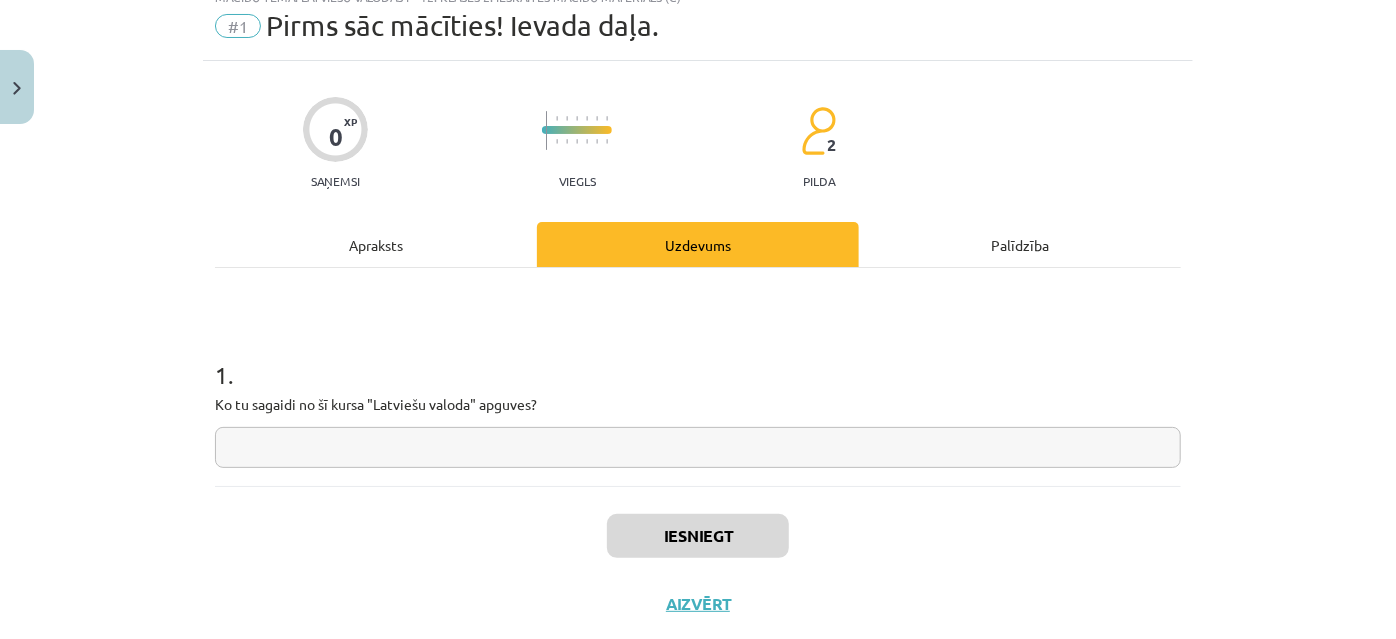 scroll, scrollTop: 50, scrollLeft: 0, axis: vertical 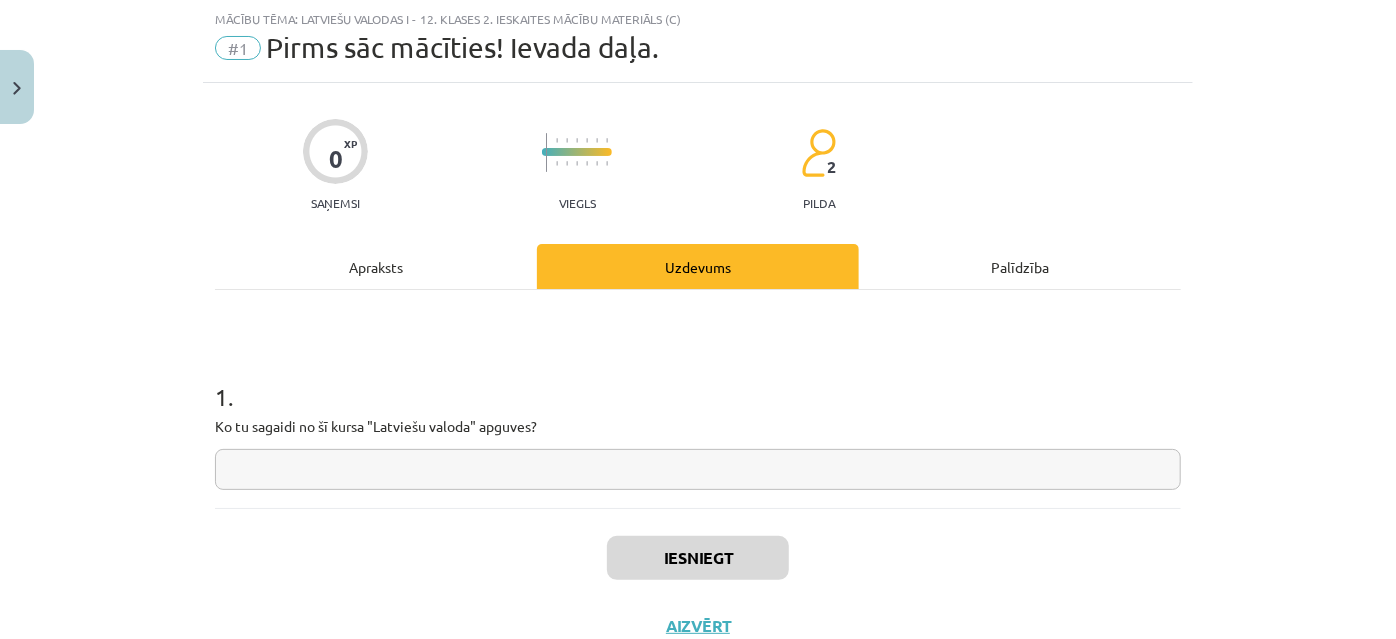 click 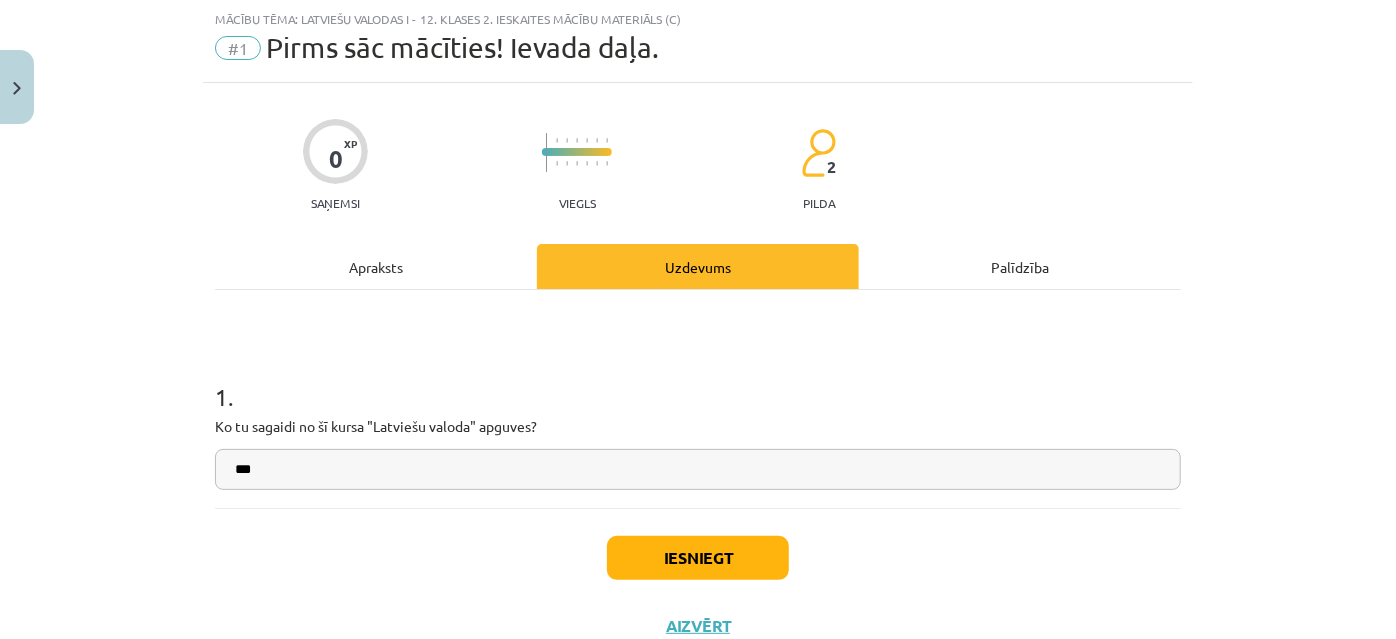 type on "***" 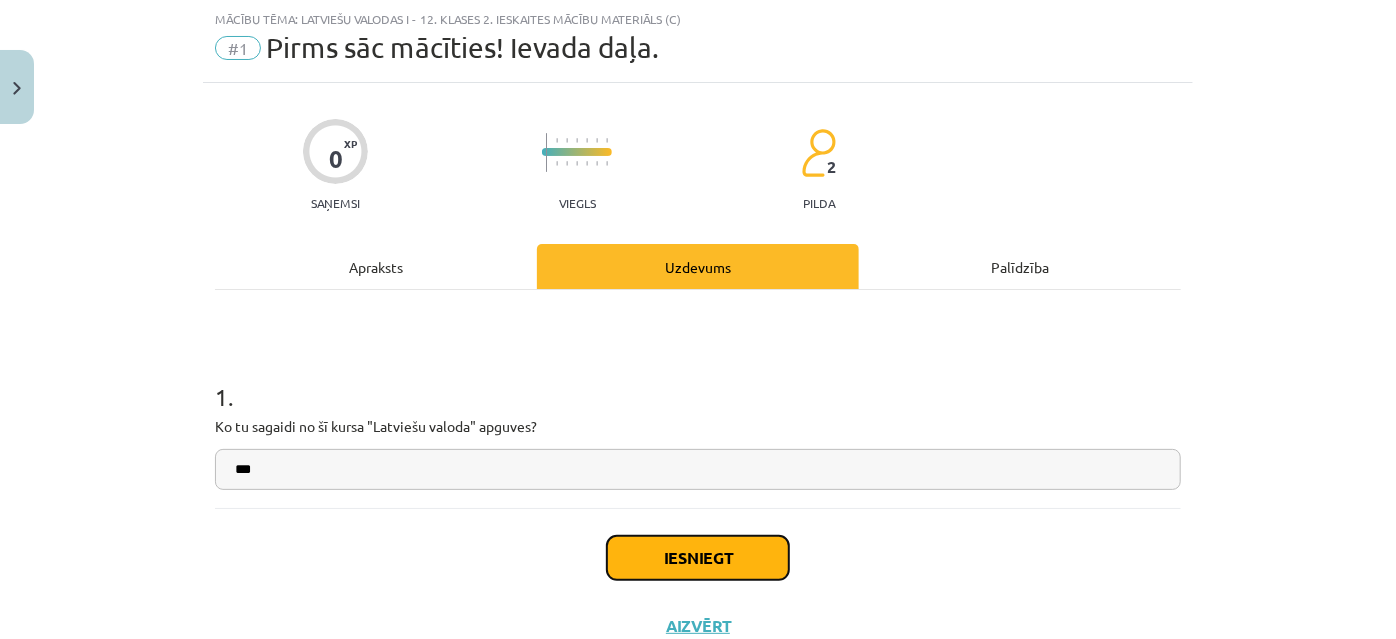 click on "Iesniegt" 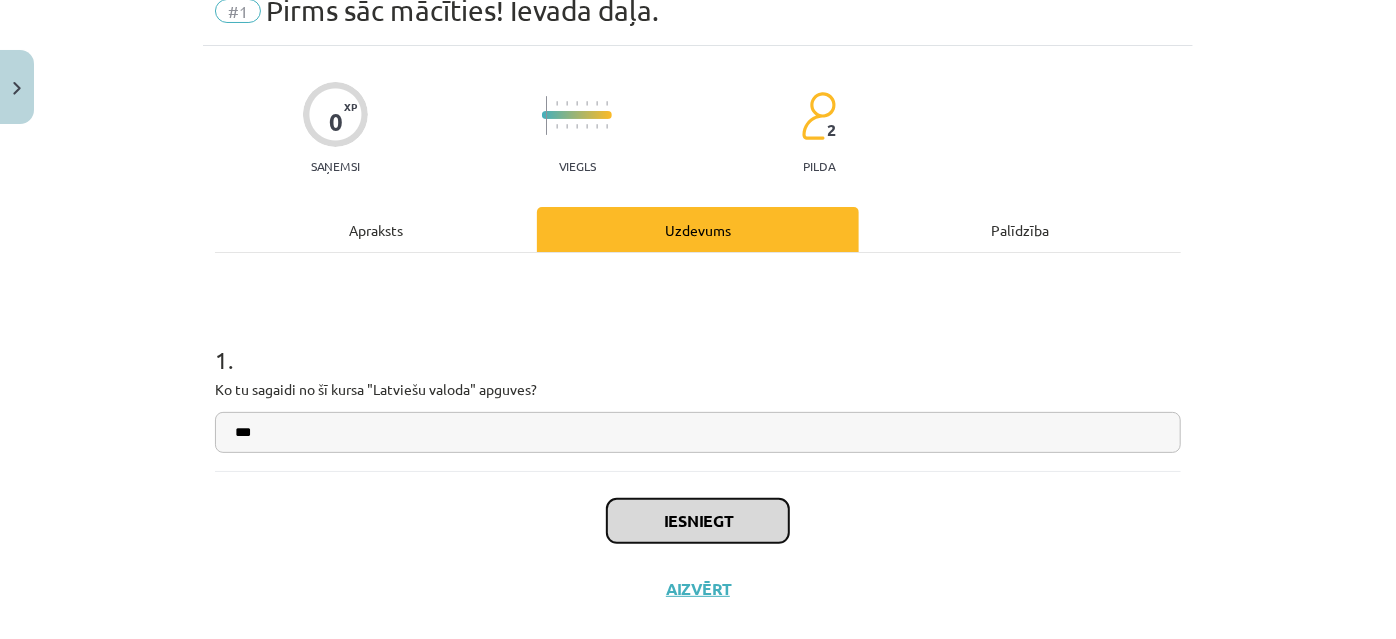 scroll, scrollTop: 120, scrollLeft: 0, axis: vertical 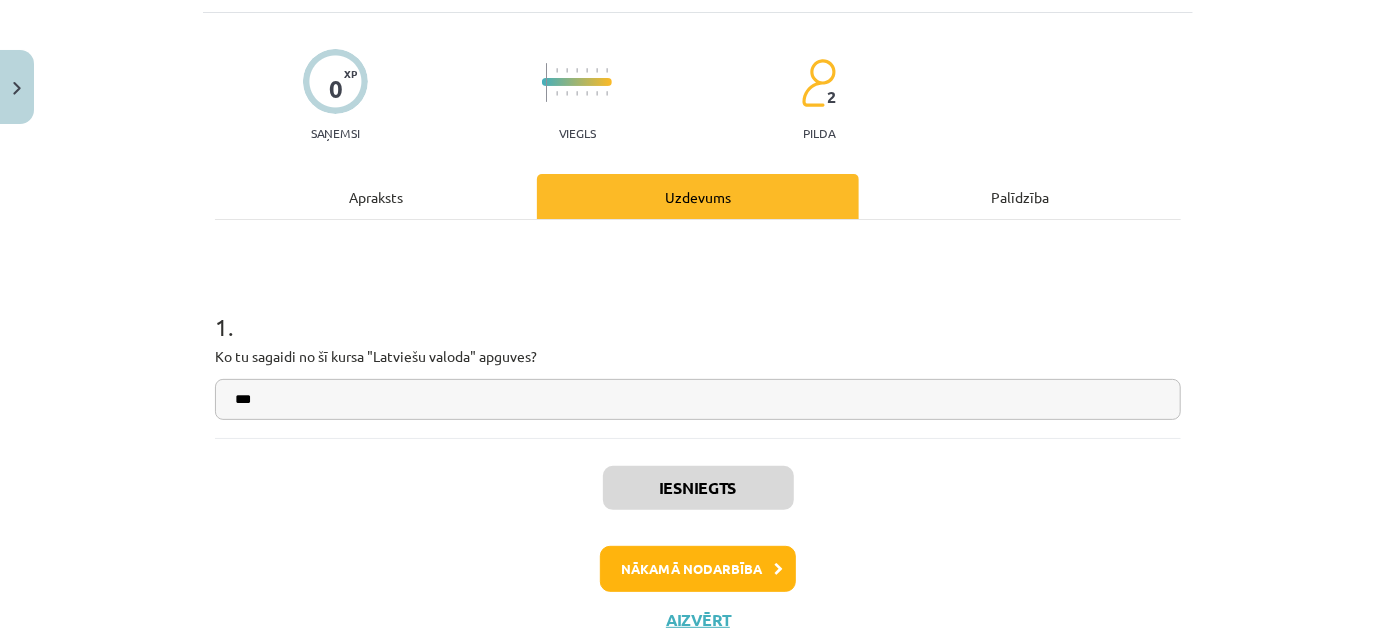 click on "Nākamā nodarbība" 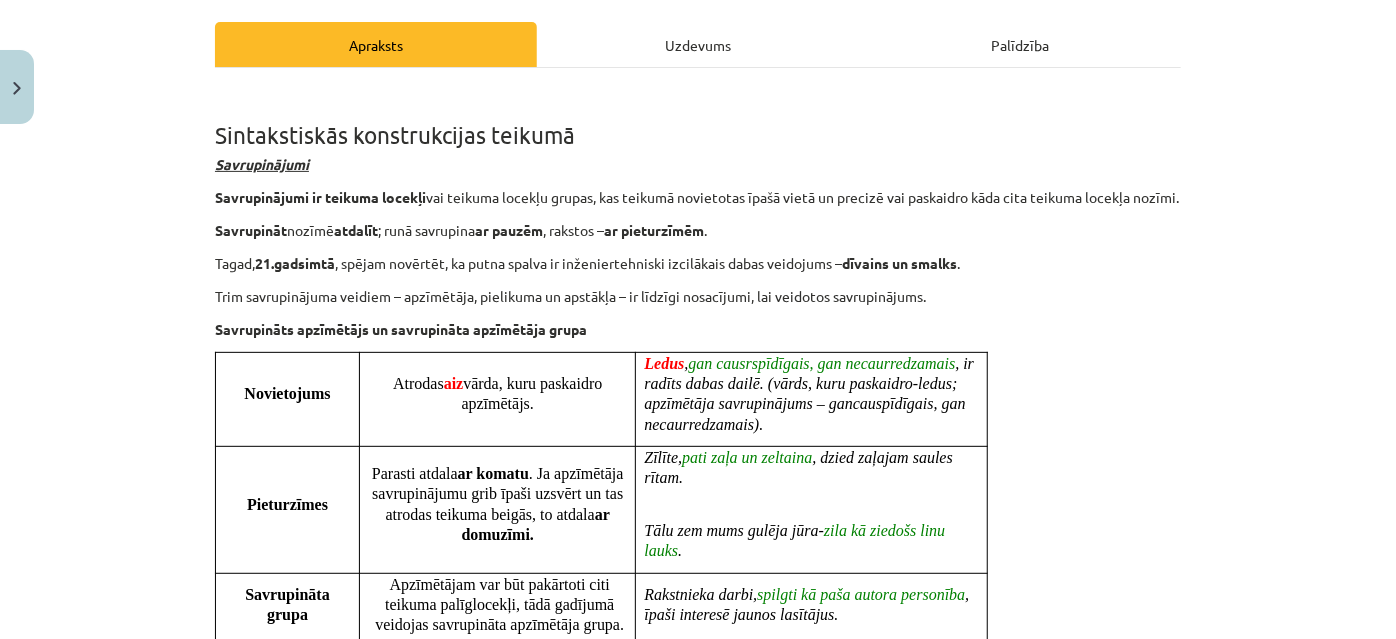 scroll, scrollTop: 0, scrollLeft: 0, axis: both 